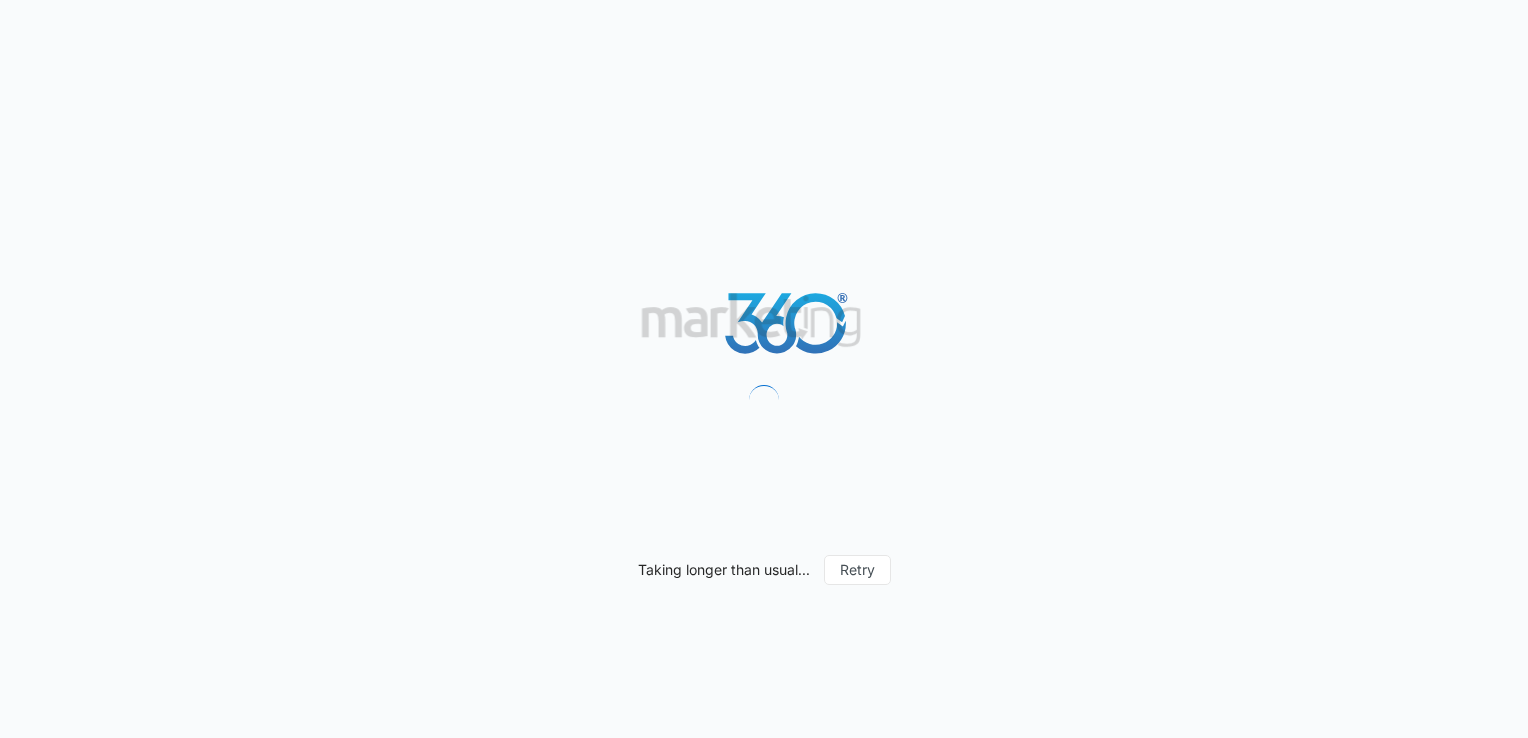 scroll, scrollTop: 0, scrollLeft: 0, axis: both 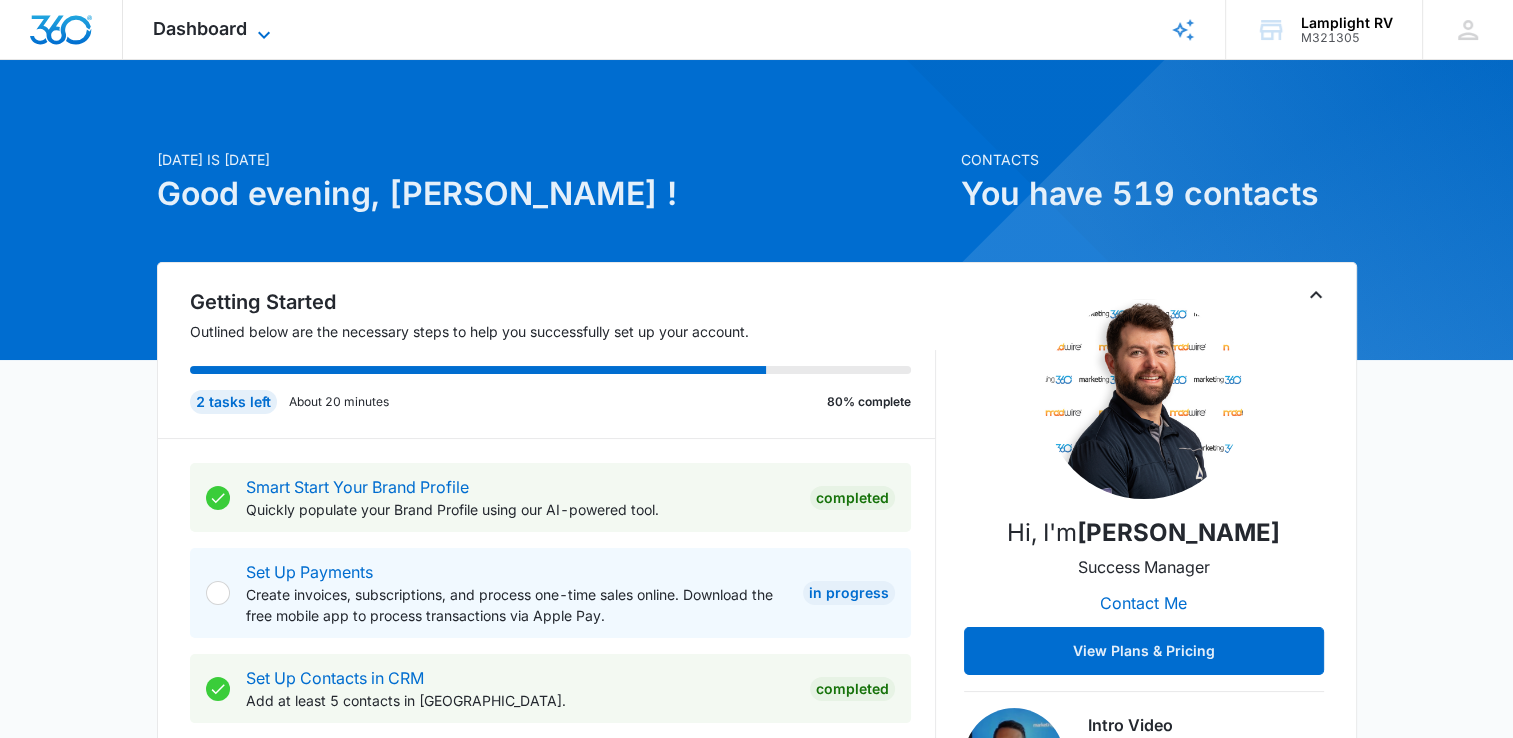 click 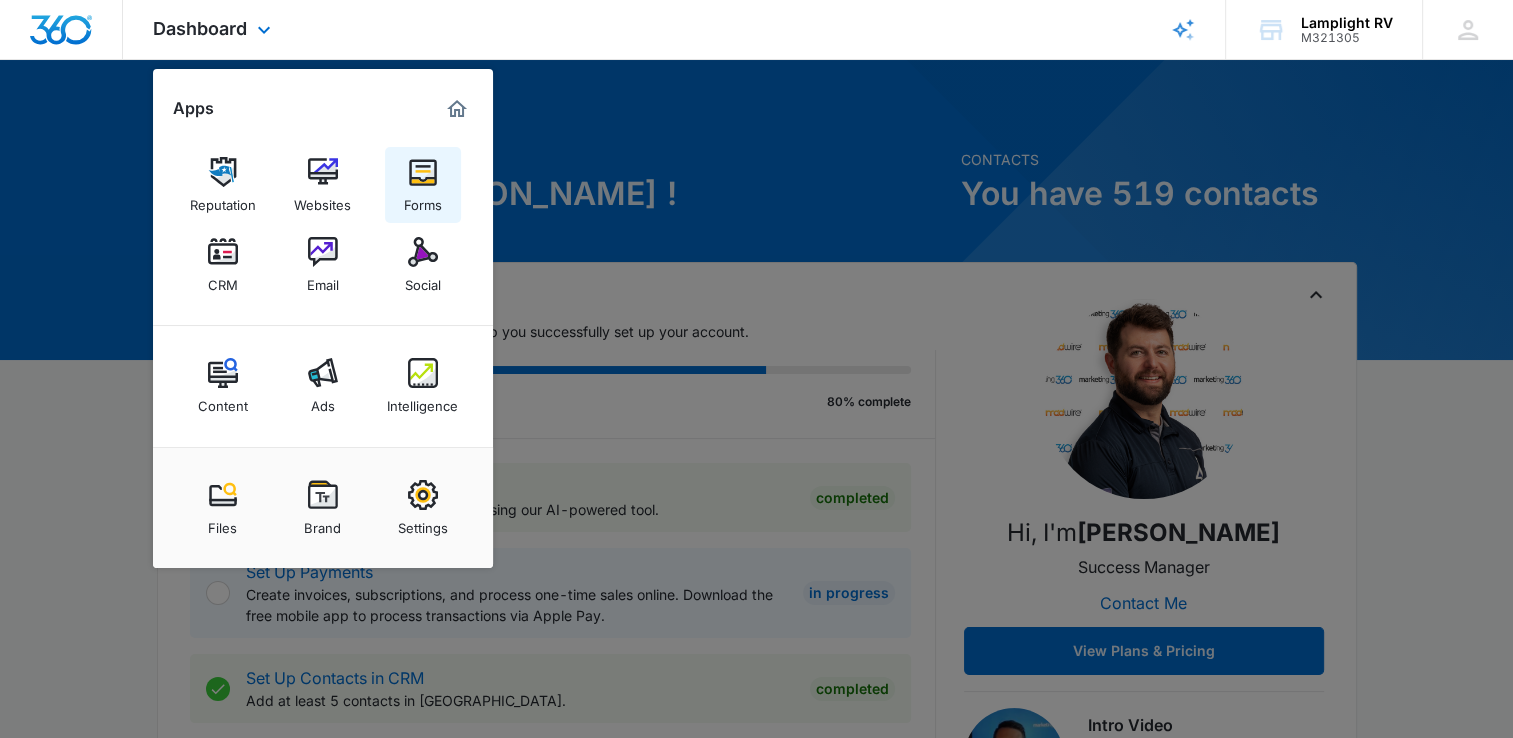 click on "Forms" at bounding box center (423, 200) 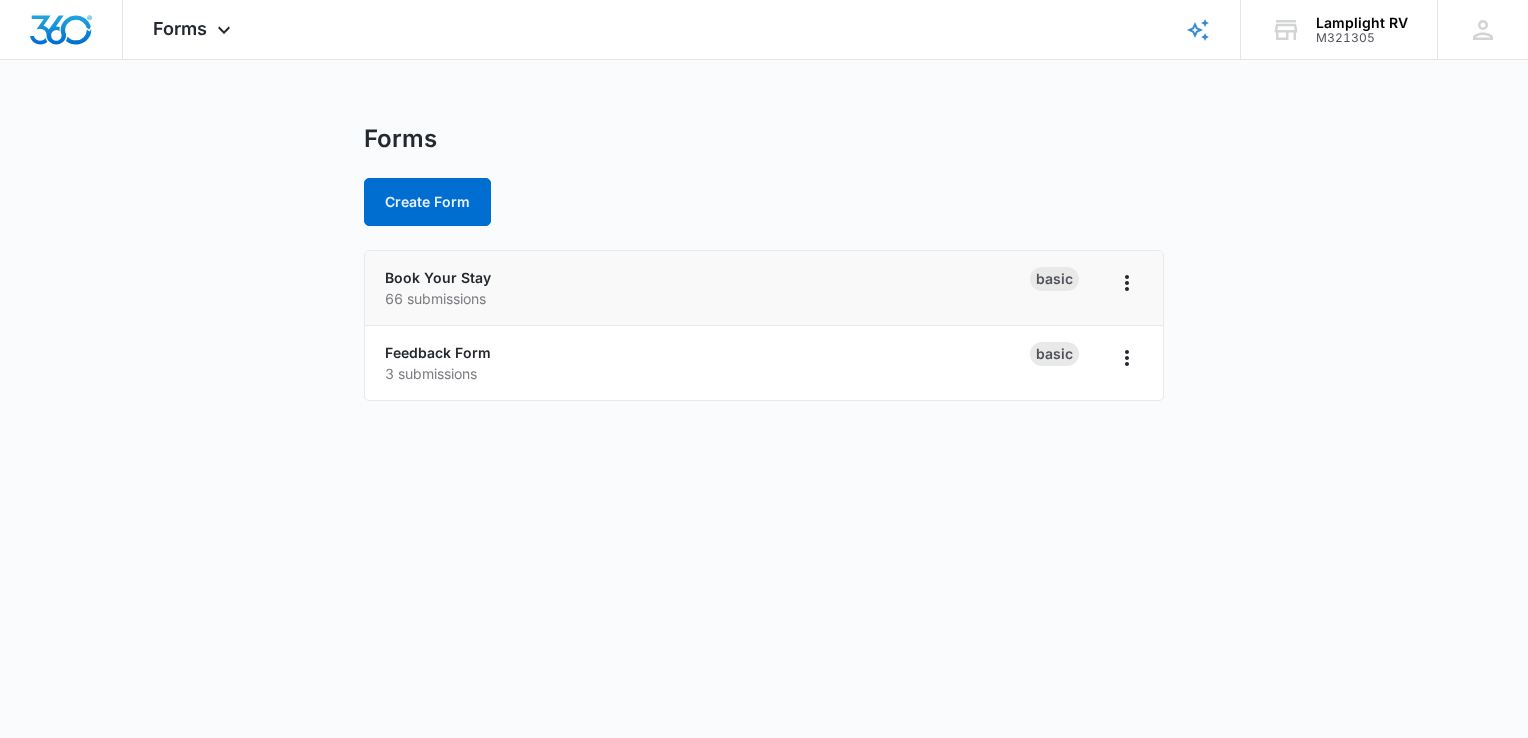 click on "66 submissions" at bounding box center [707, 298] 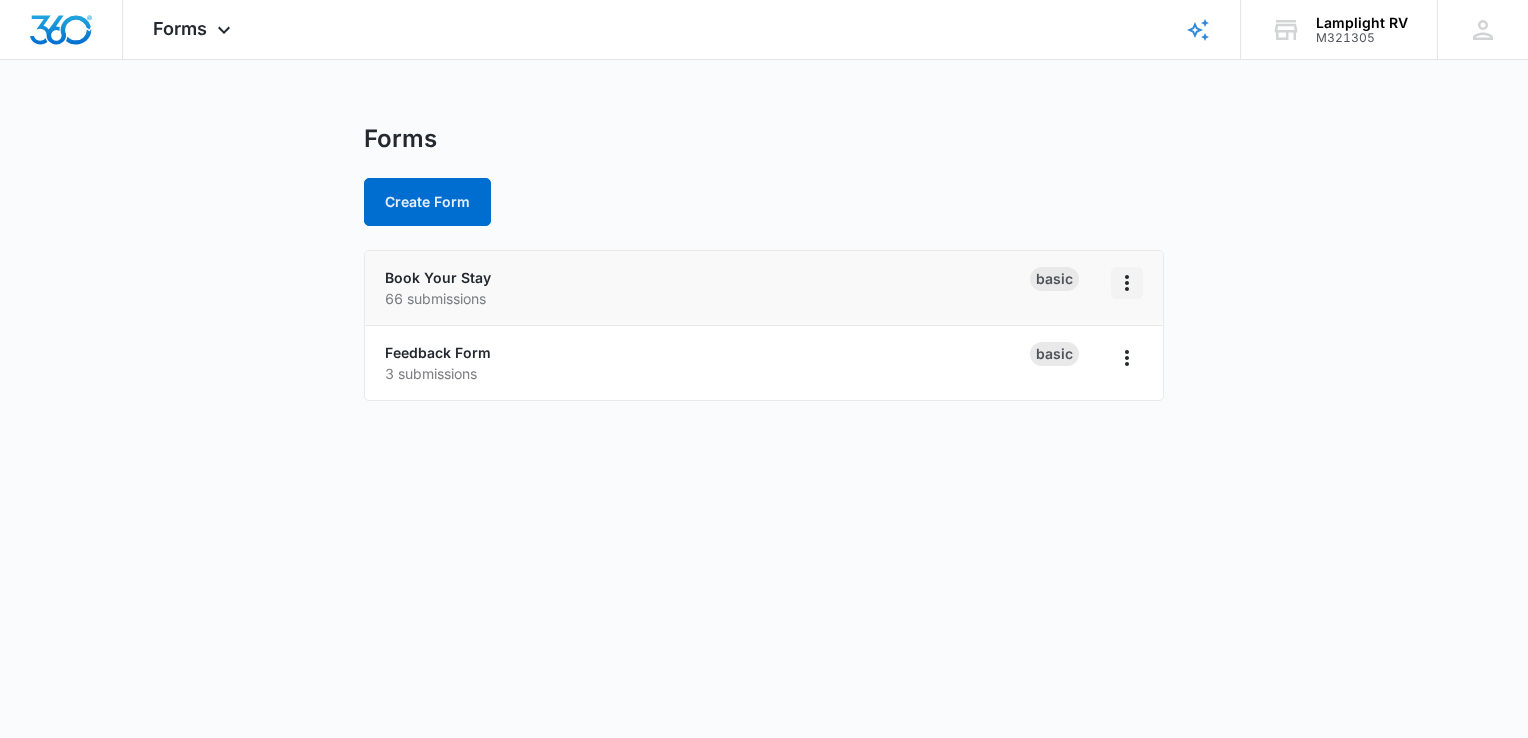 click 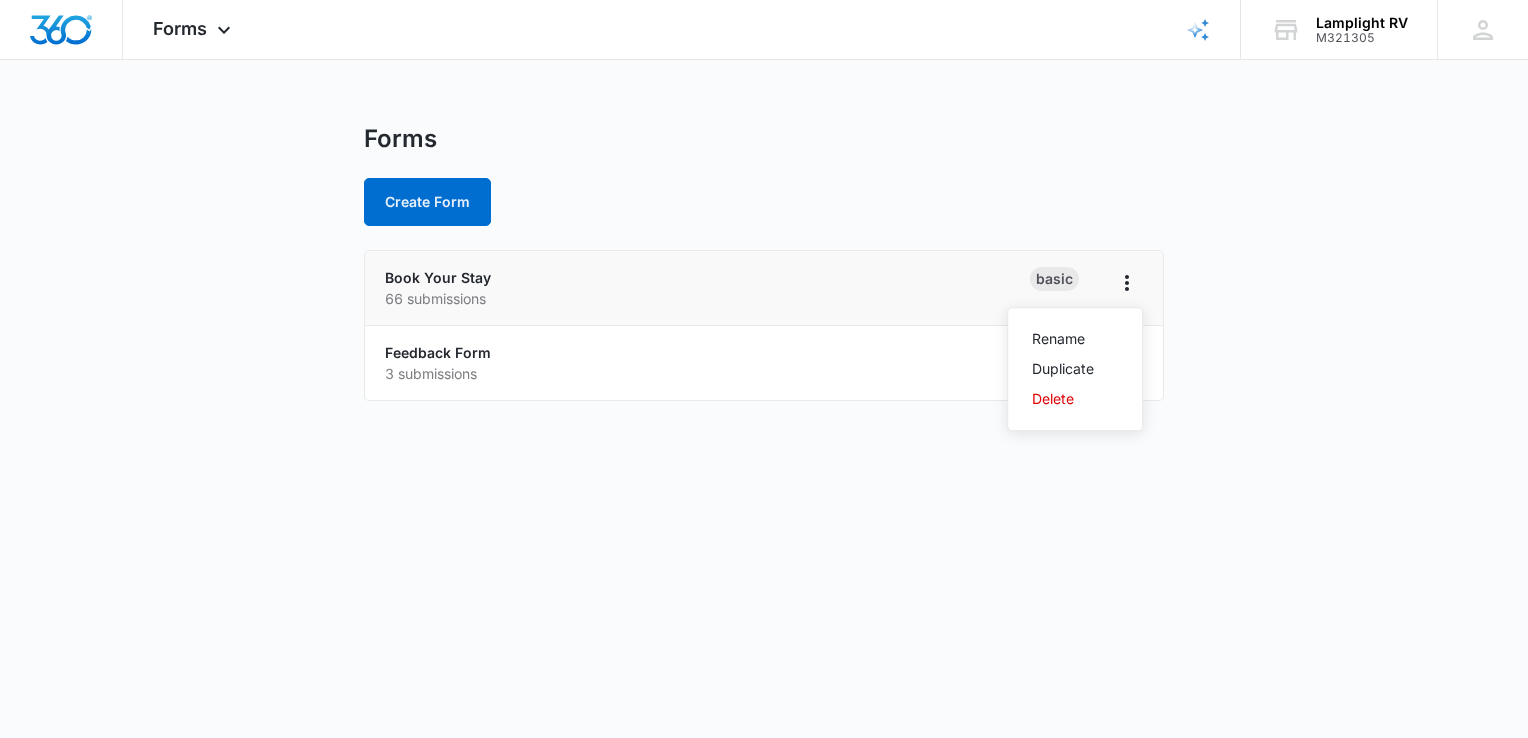 click on "66 submissions" at bounding box center (707, 298) 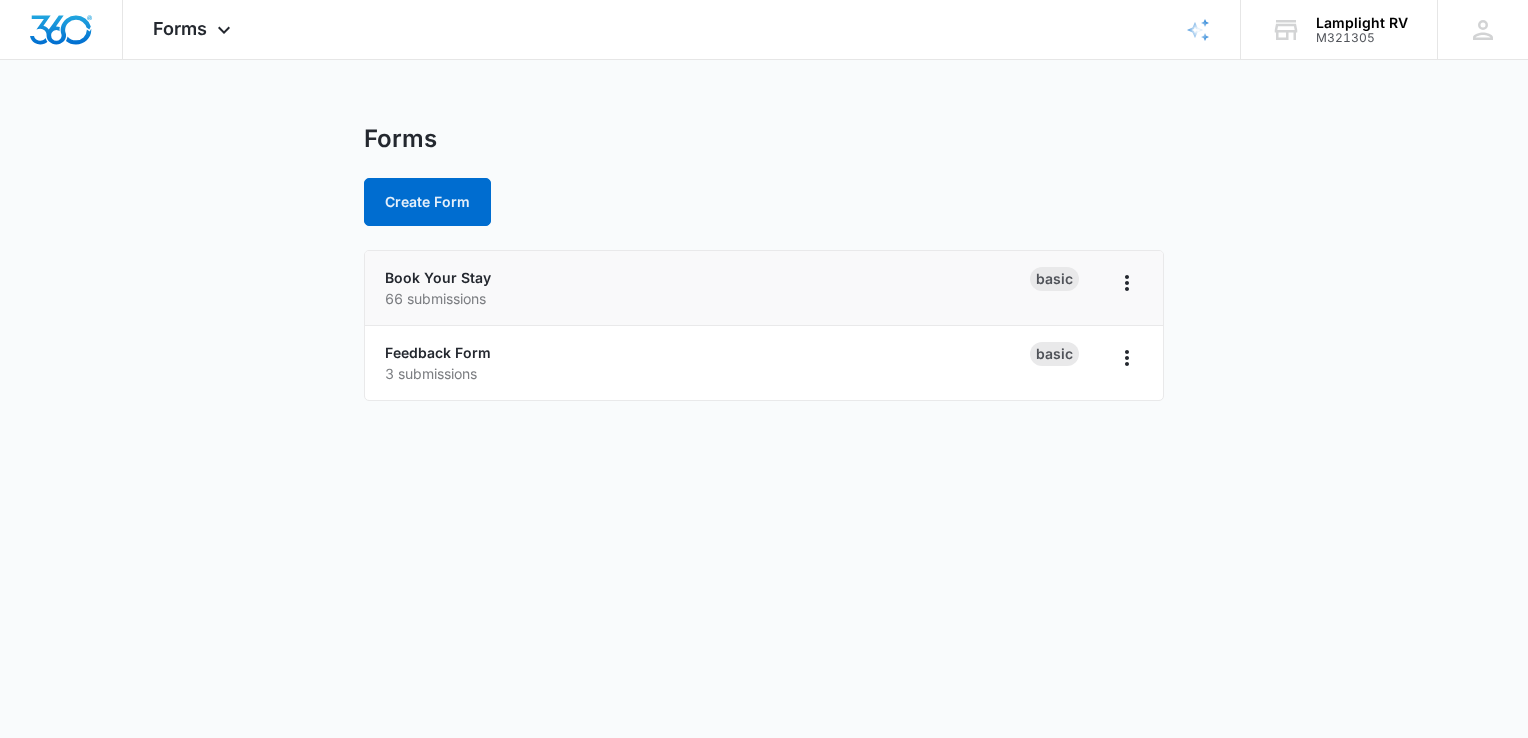 click on "66 submissions" at bounding box center (707, 298) 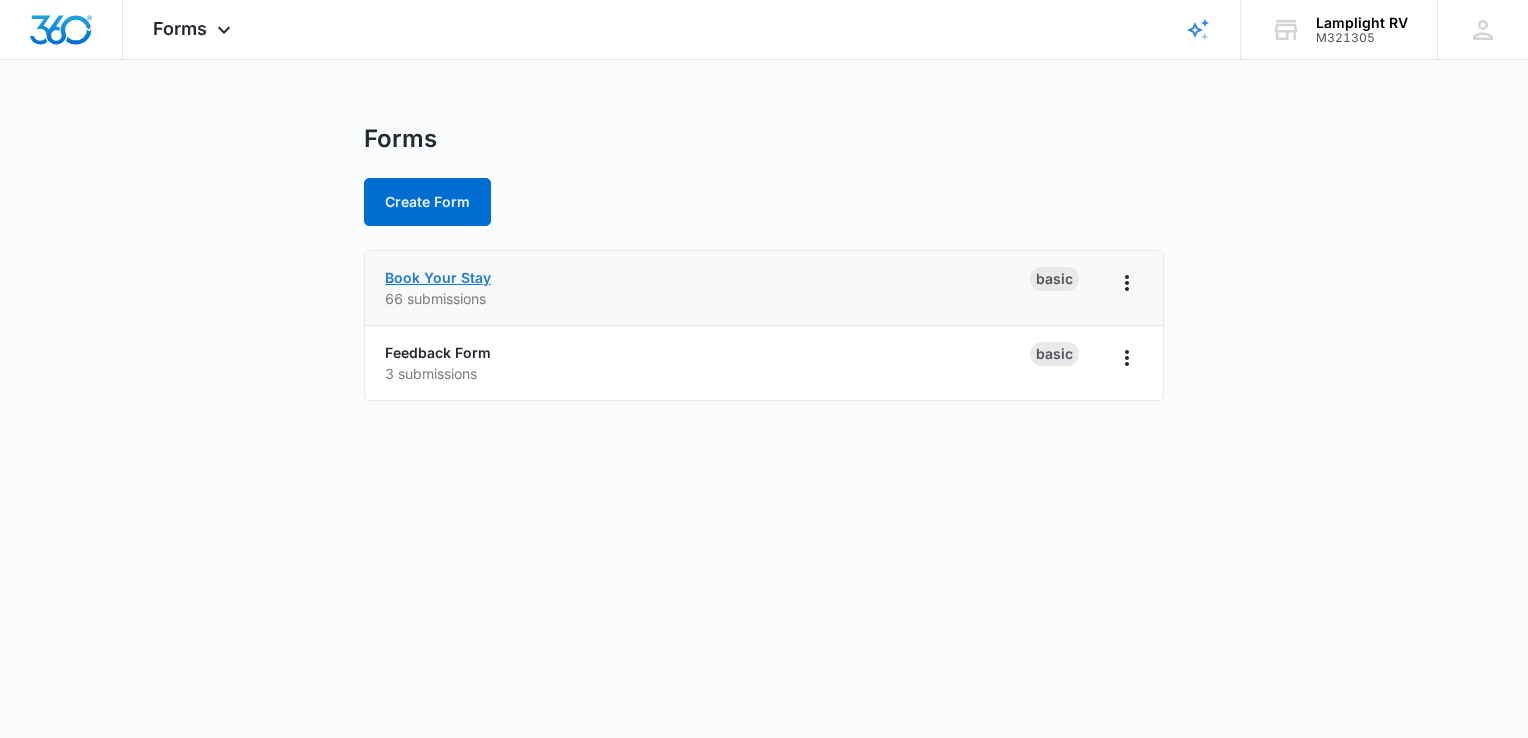 click on "Book Your Stay" at bounding box center (438, 277) 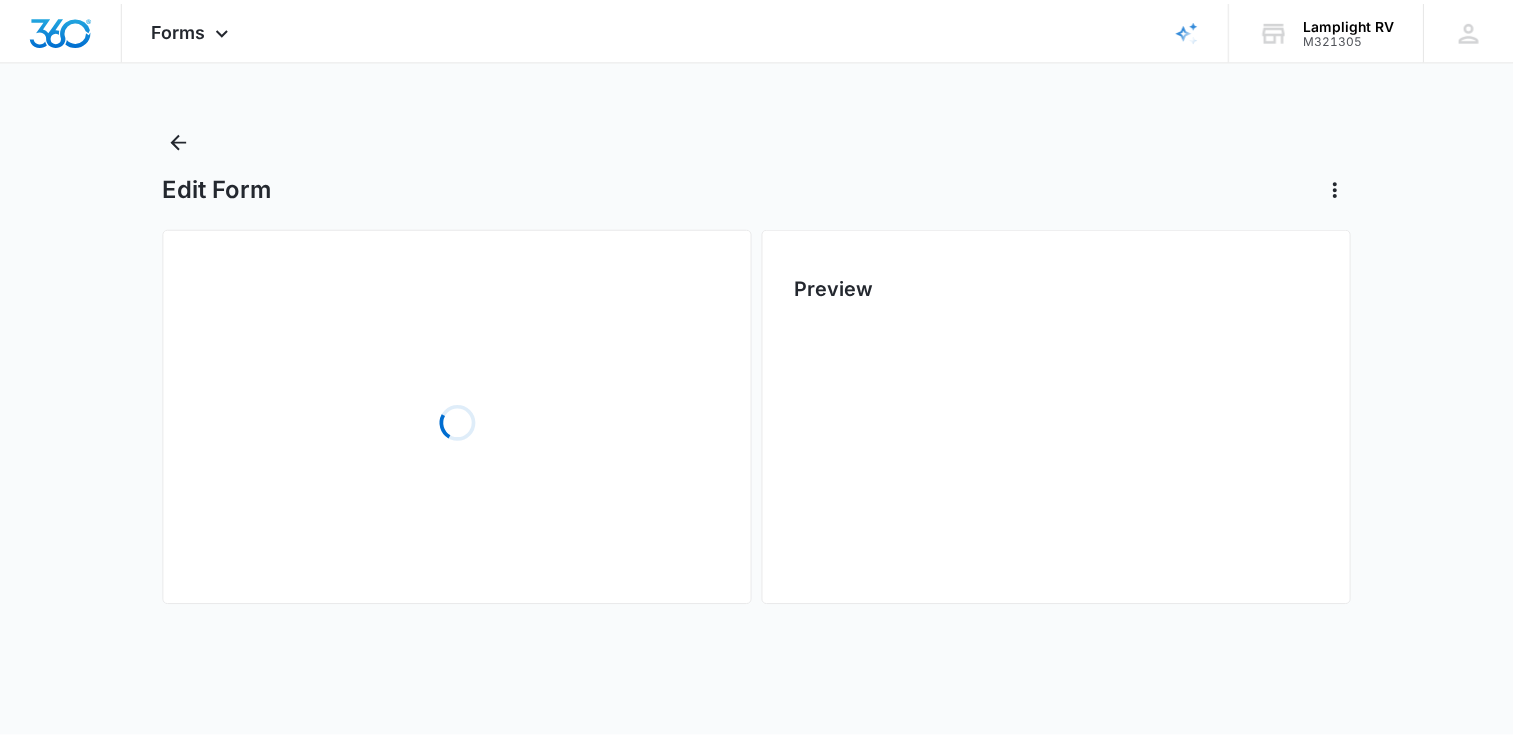 scroll, scrollTop: 0, scrollLeft: 0, axis: both 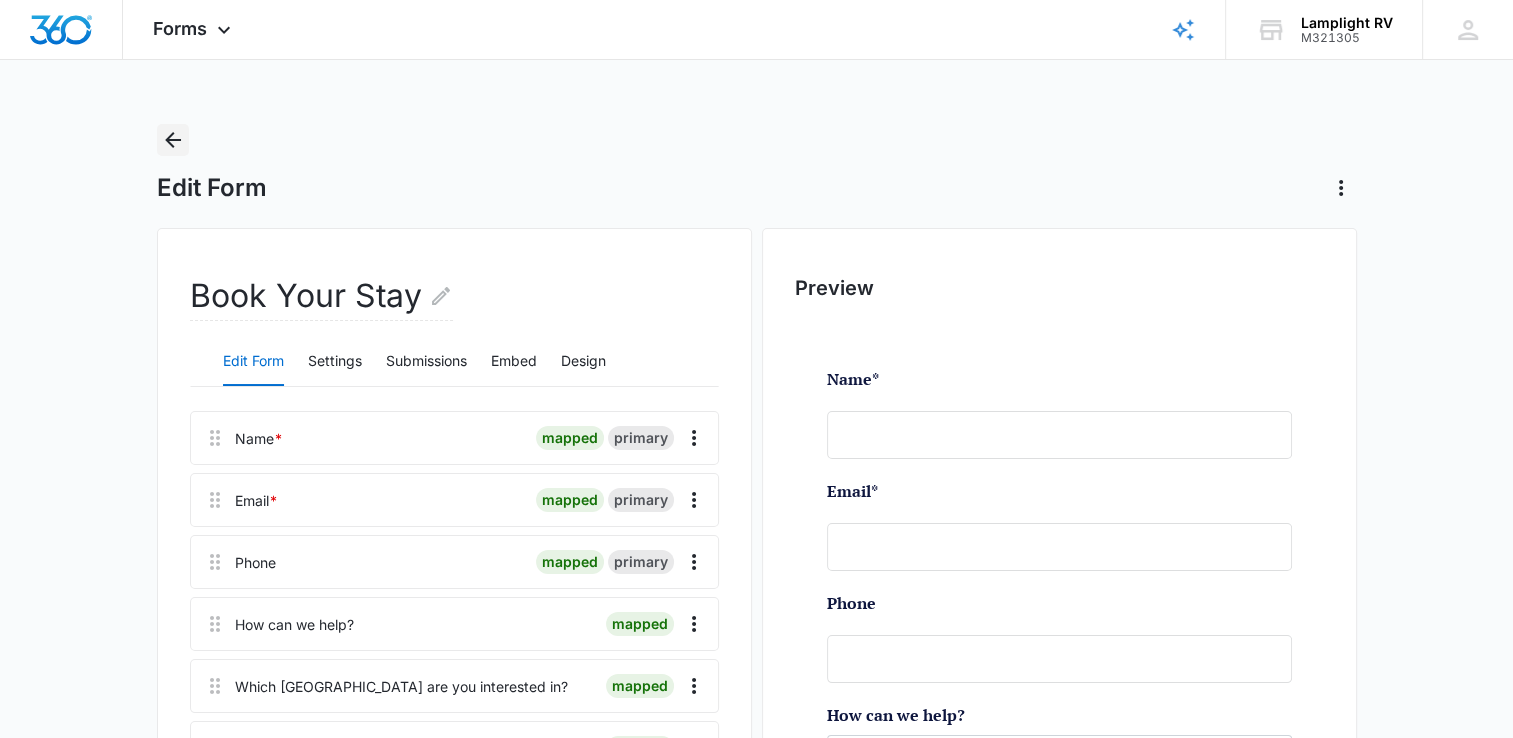 click 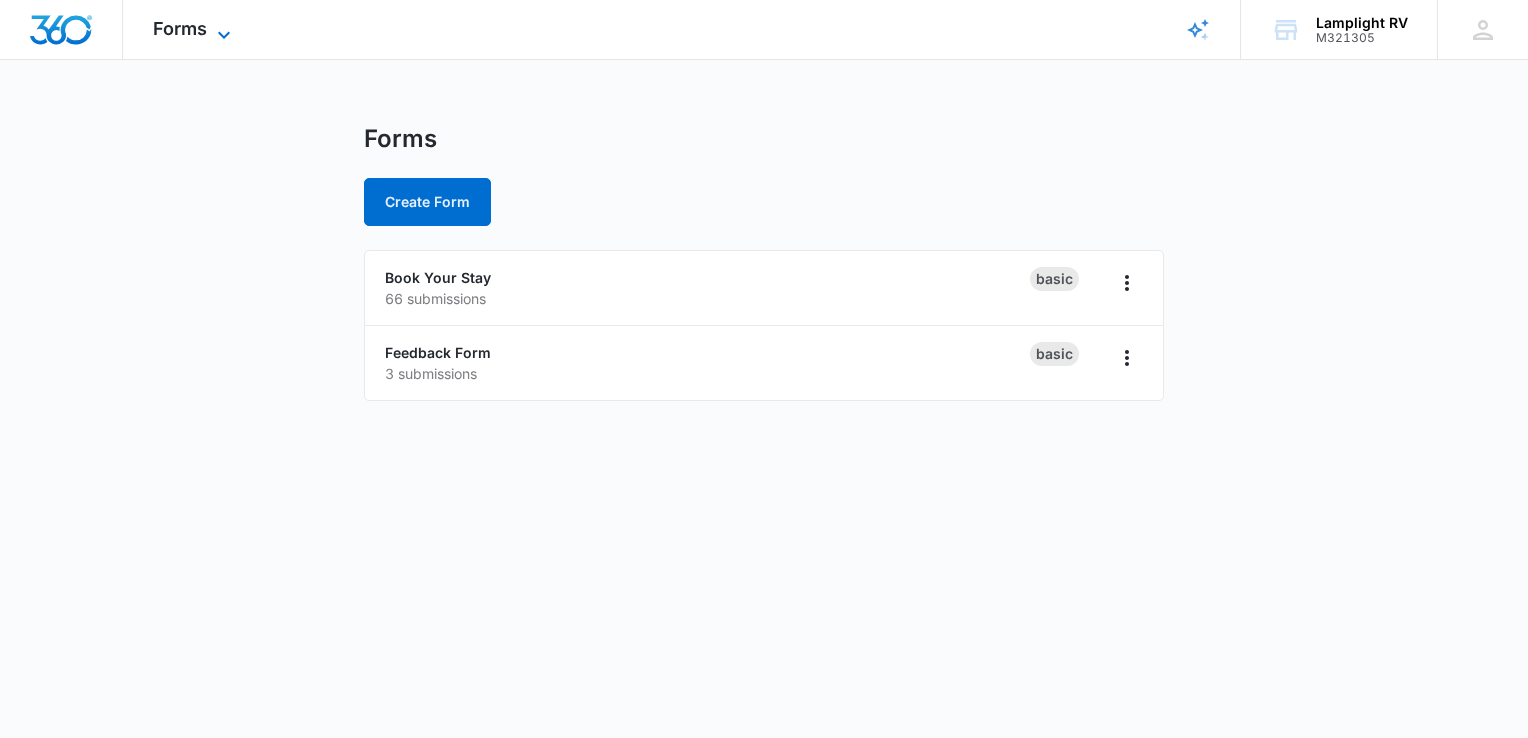 click on "Forms" at bounding box center (180, 28) 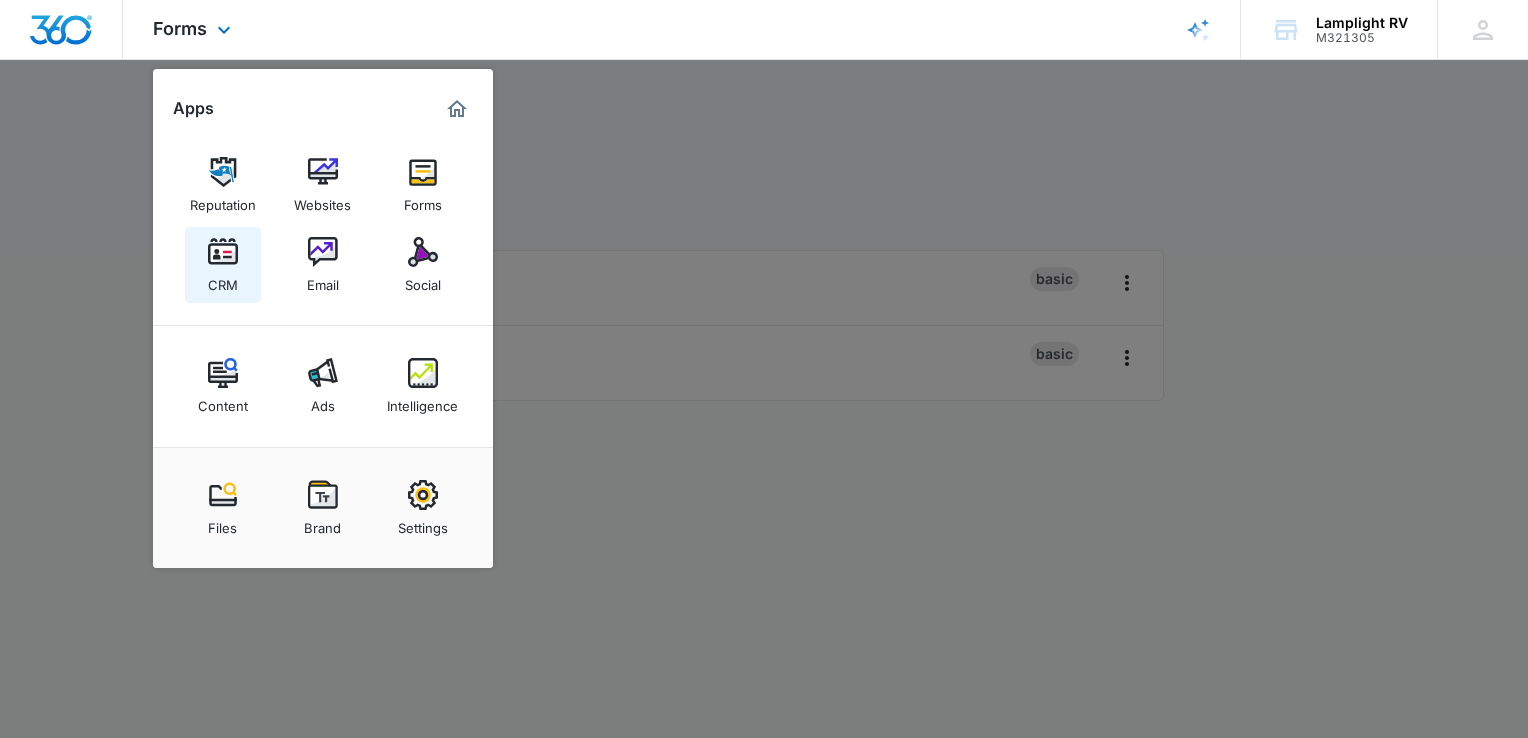 click at bounding box center (223, 252) 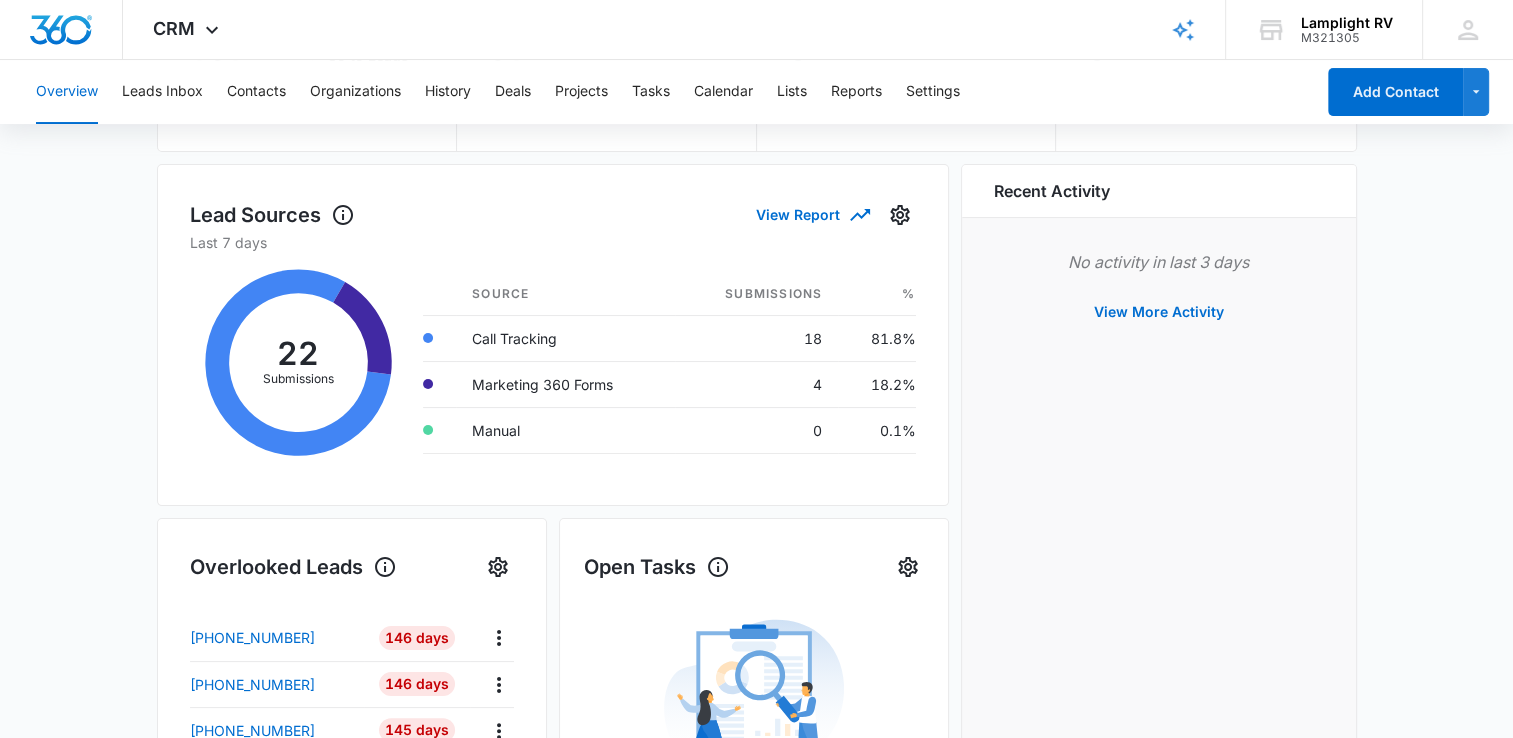 scroll, scrollTop: 243, scrollLeft: 0, axis: vertical 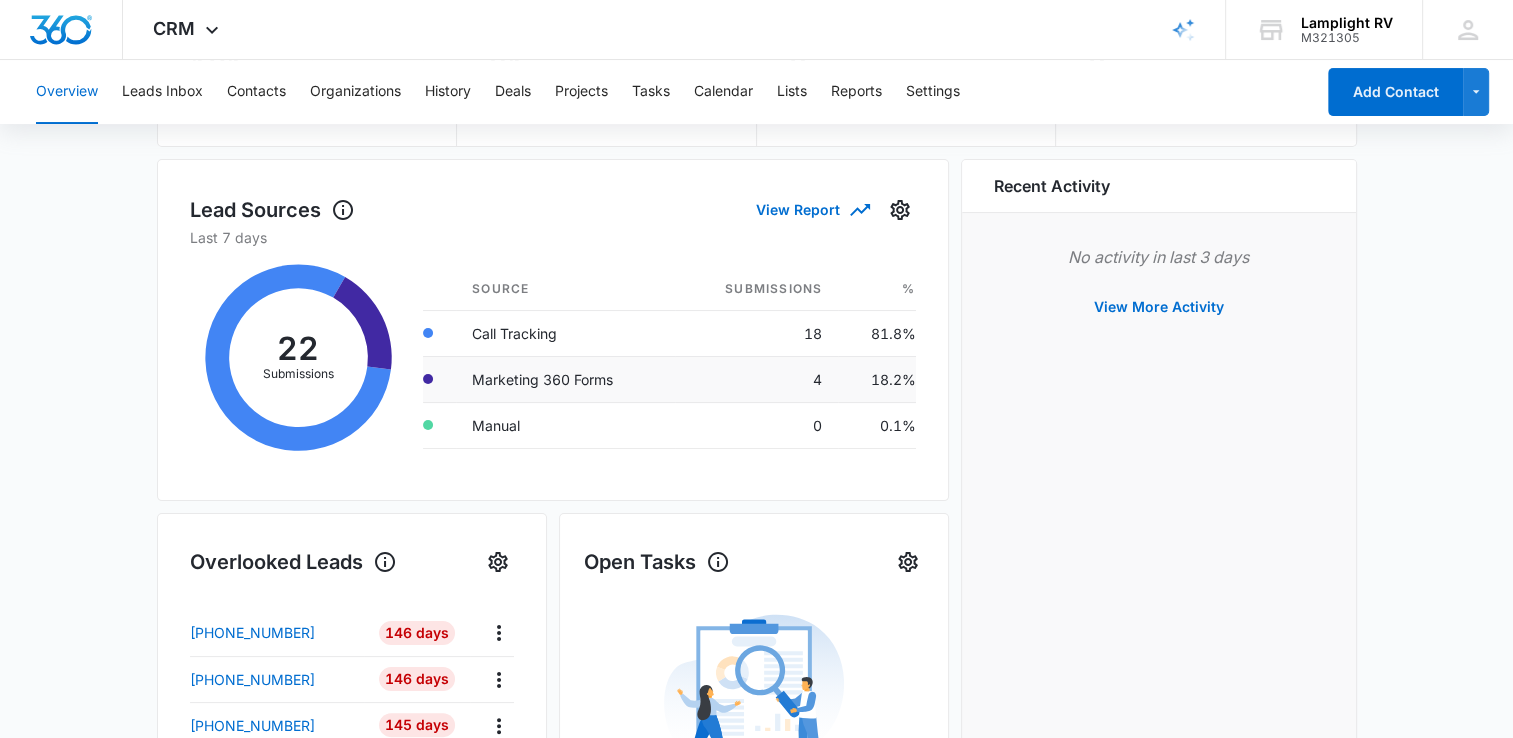 click on "Marketing 360 Forms" at bounding box center [565, 379] 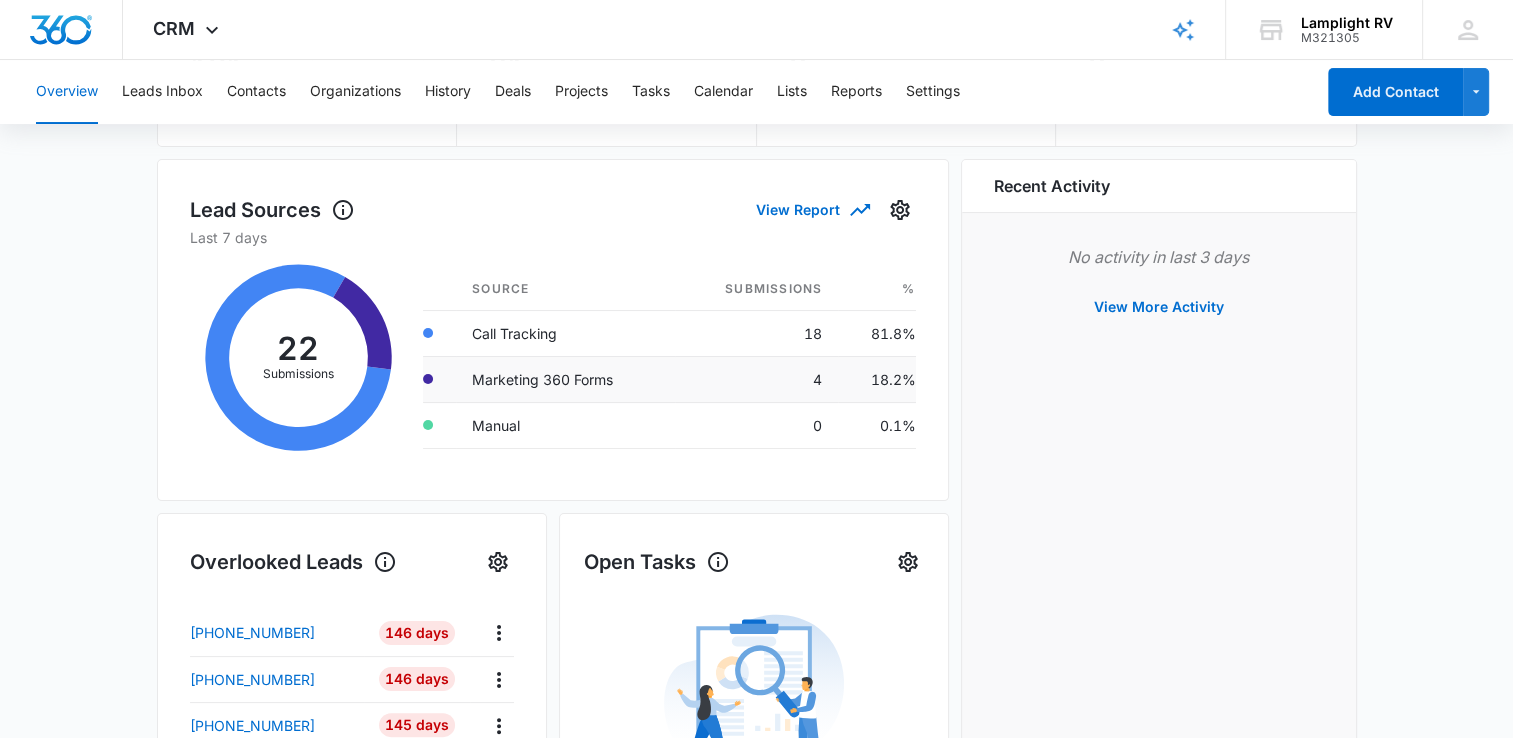 click on "4" at bounding box center (756, 379) 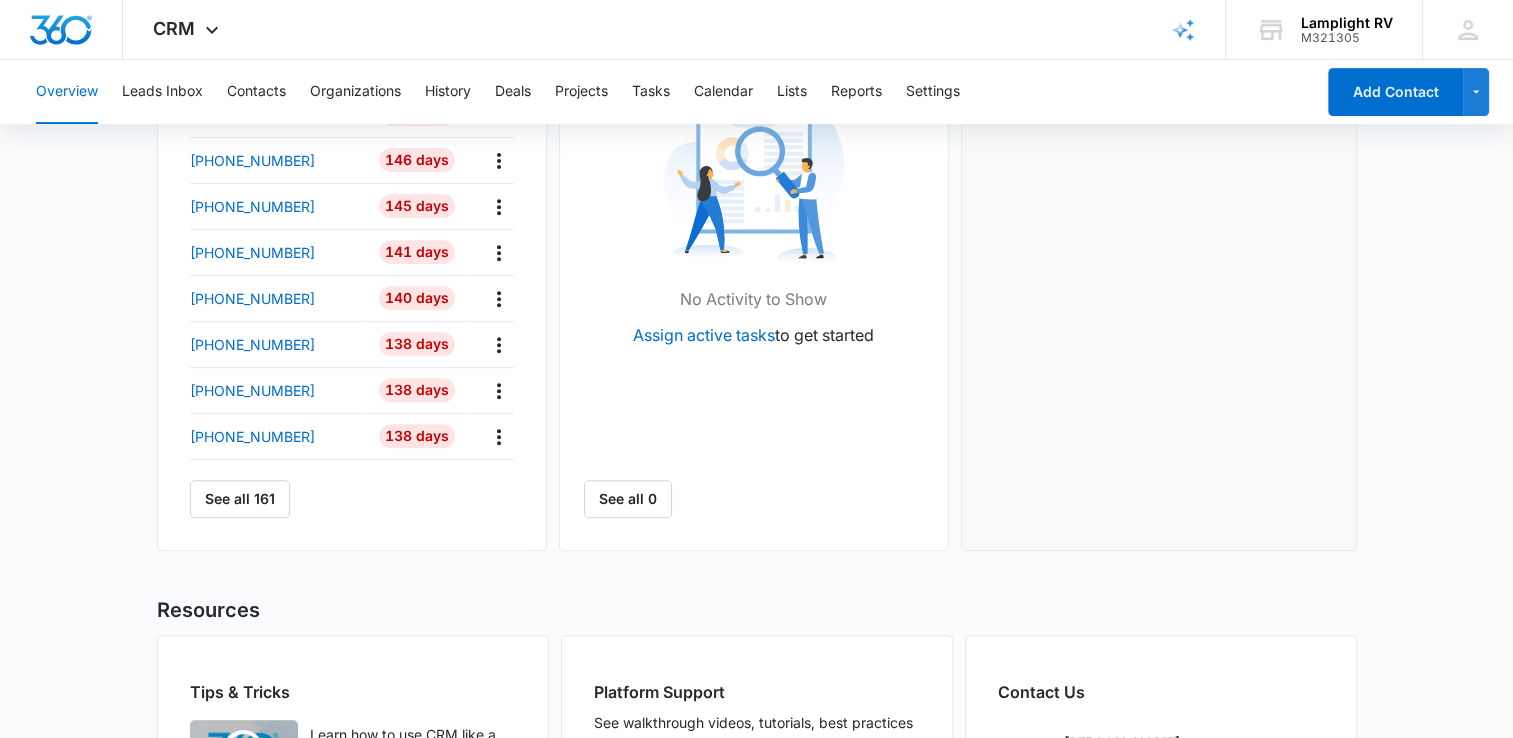 scroll, scrollTop: 603, scrollLeft: 0, axis: vertical 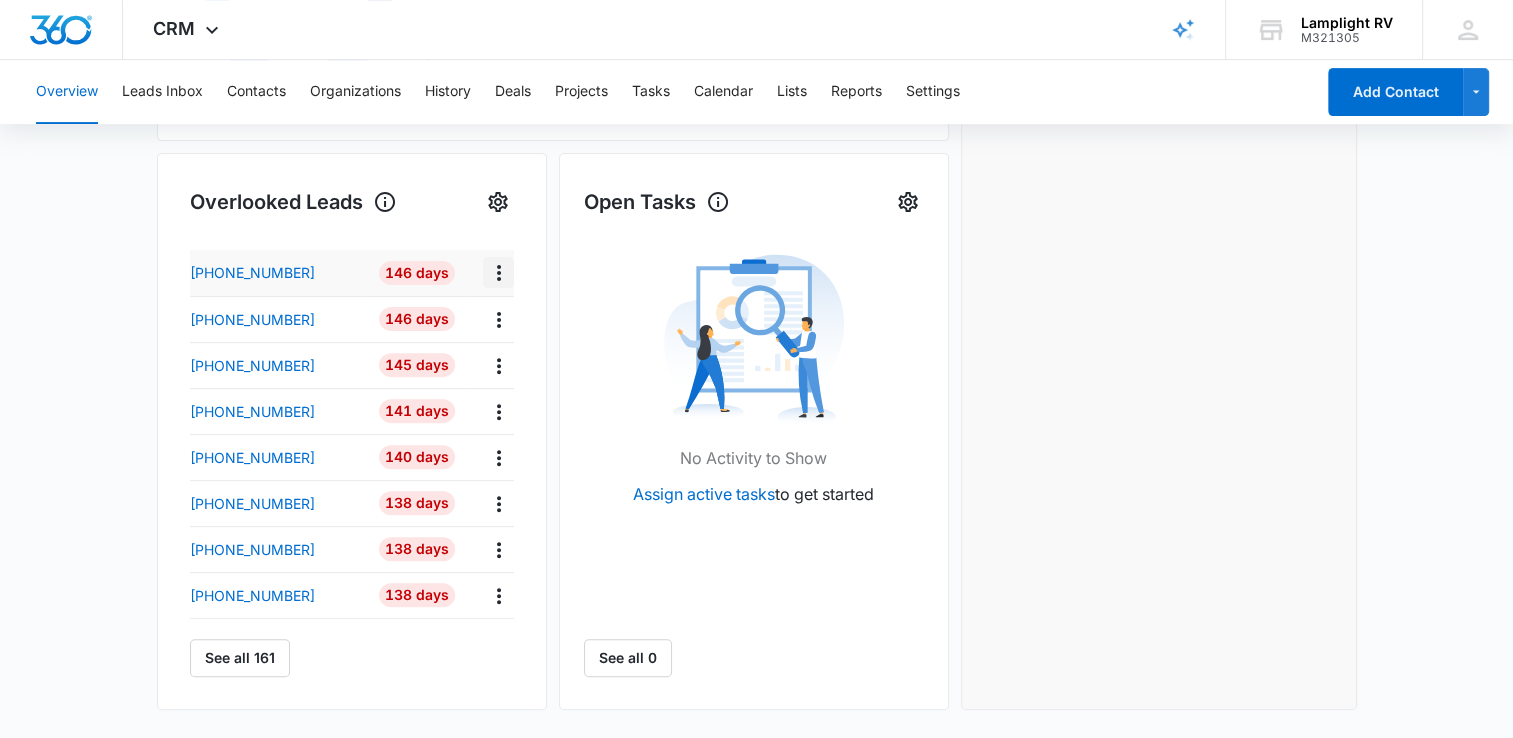 click at bounding box center (498, 272) 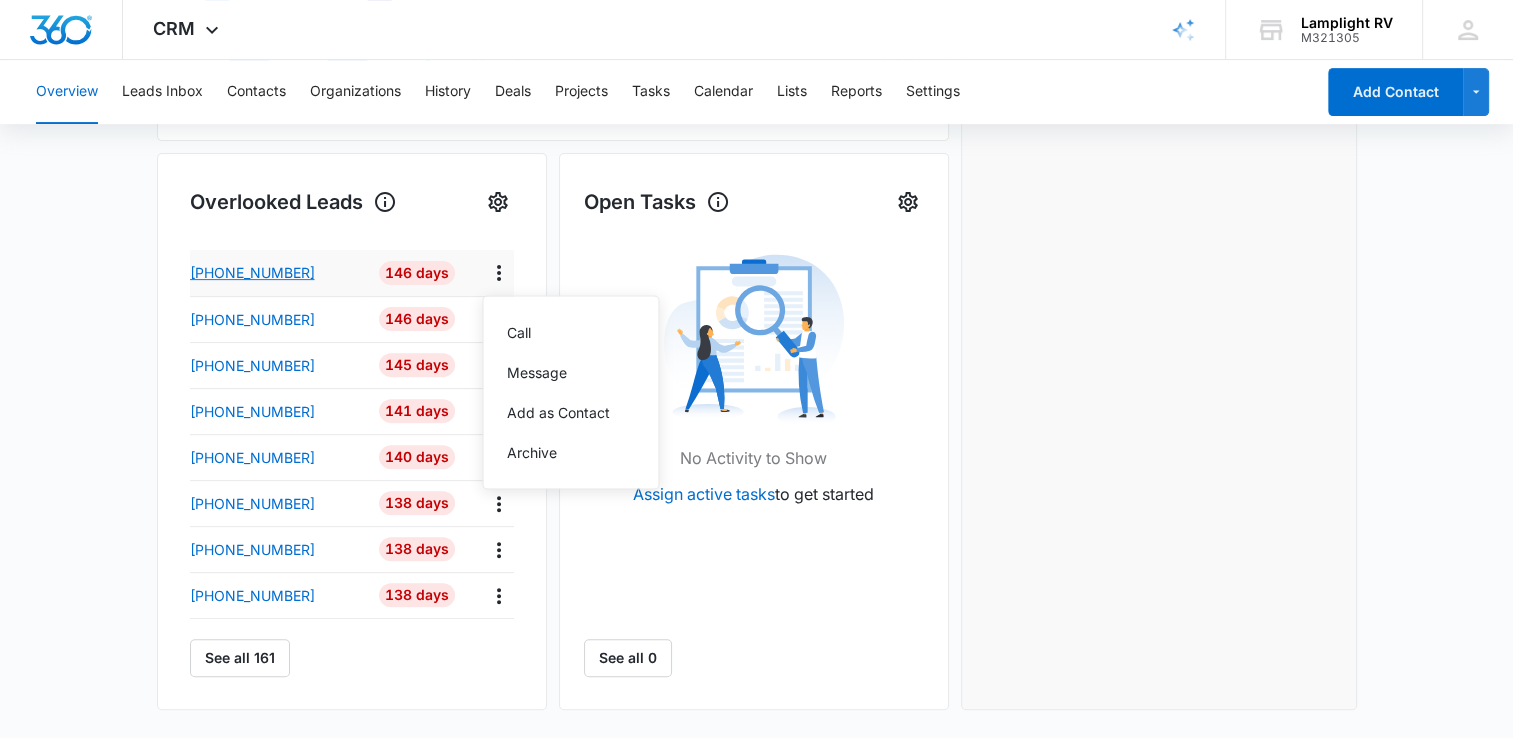 click on "[PHONE_NUMBER]" at bounding box center [252, 272] 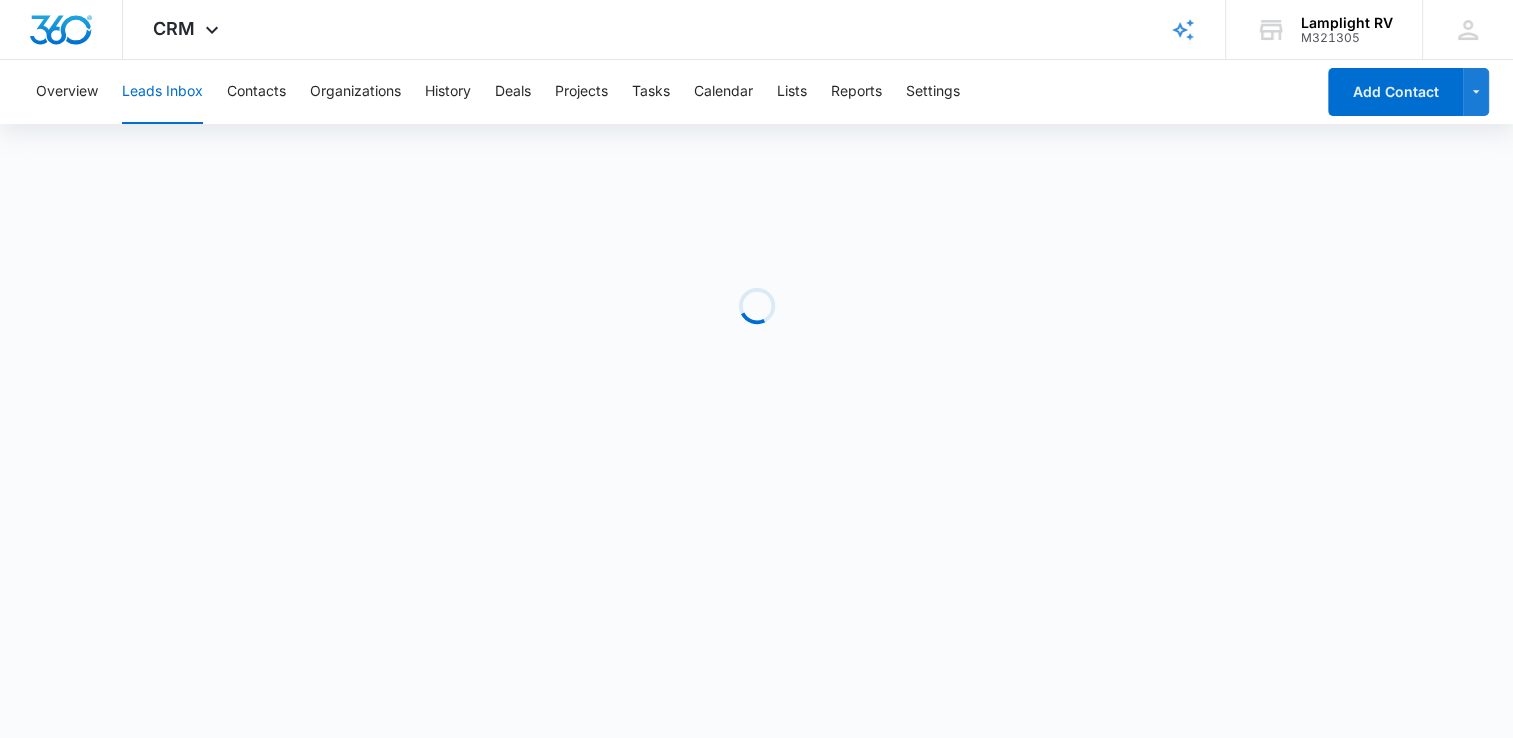 scroll, scrollTop: 0, scrollLeft: 0, axis: both 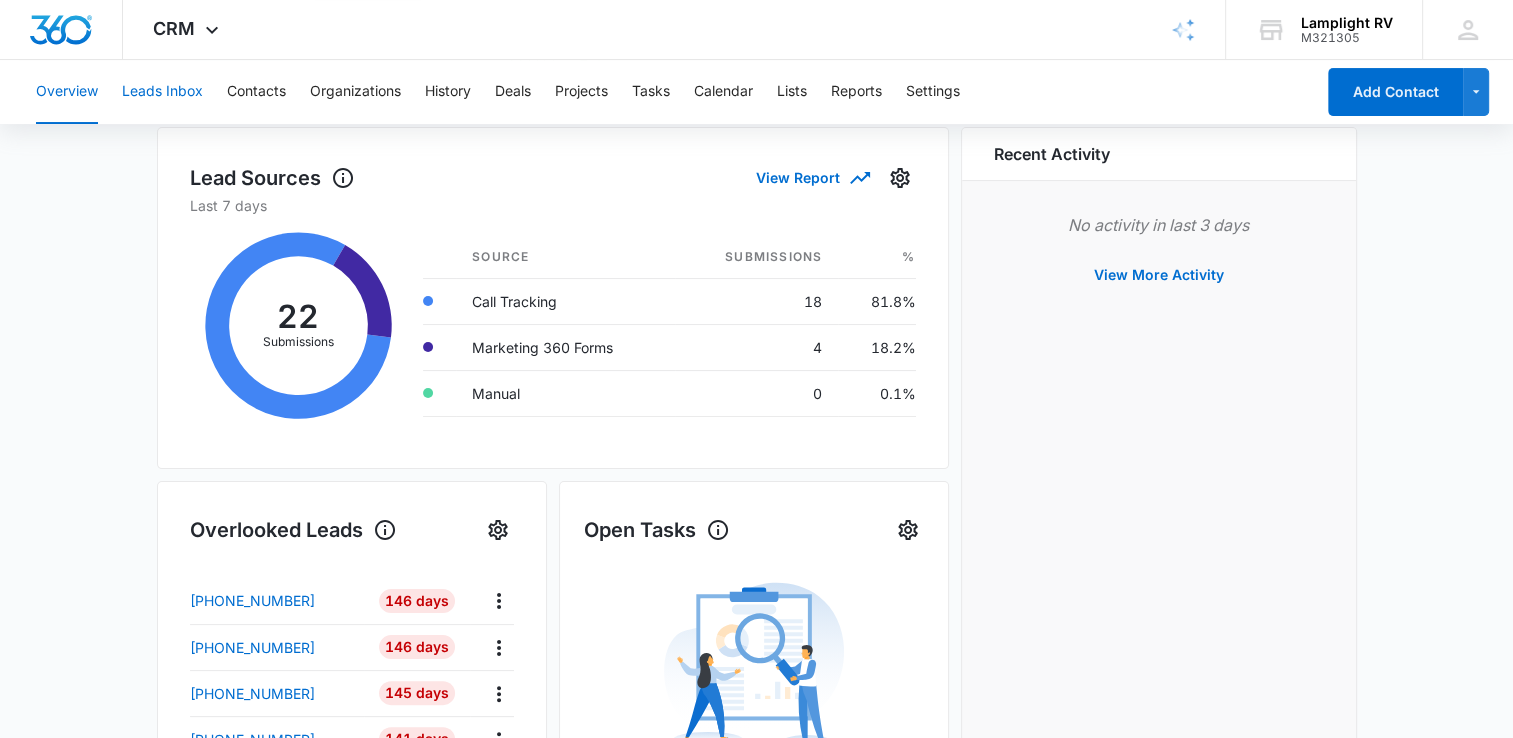 click on "Leads Inbox" at bounding box center (162, 92) 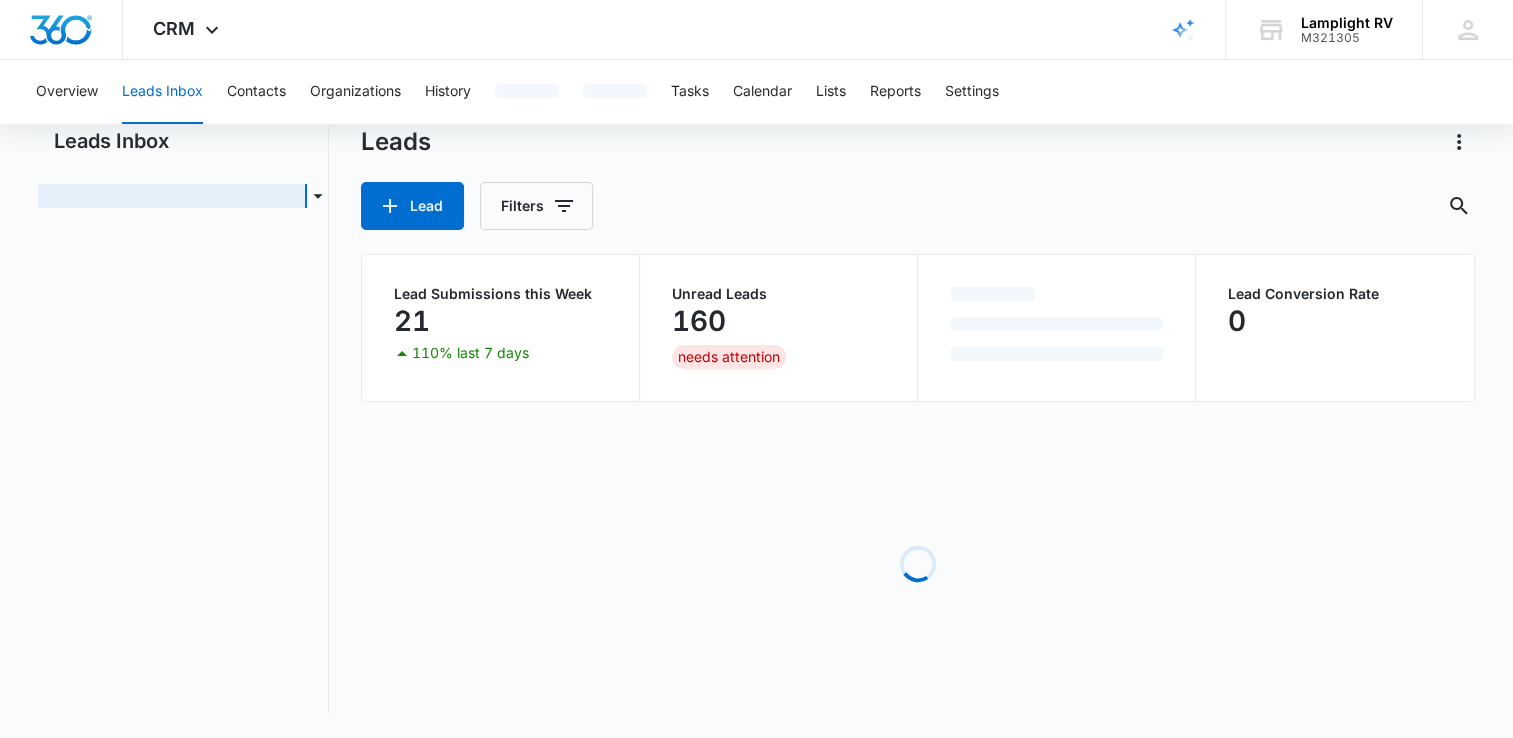 scroll, scrollTop: 0, scrollLeft: 0, axis: both 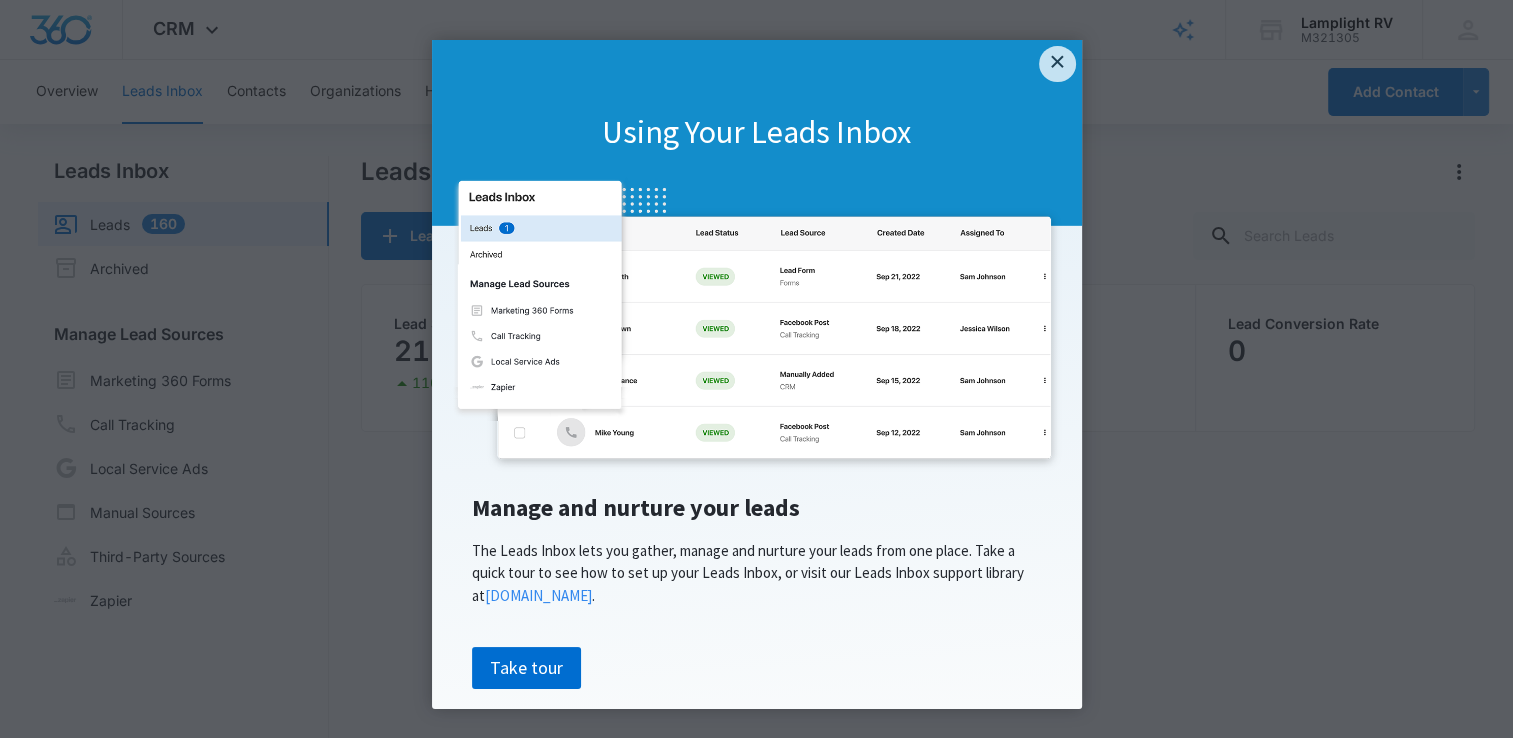 click on "Using Your Leads Inbox" at bounding box center (757, 133) 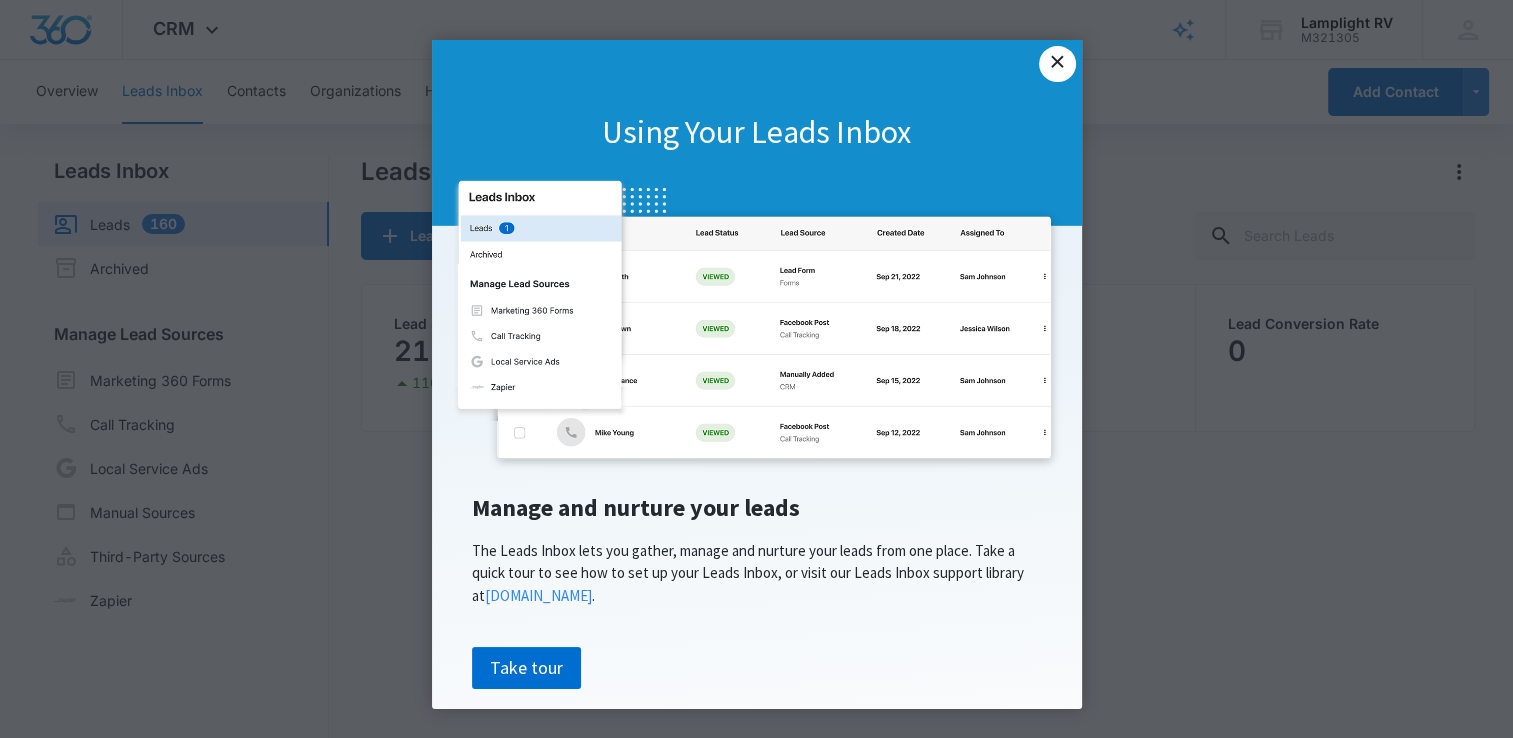 click on "×" at bounding box center (1057, 64) 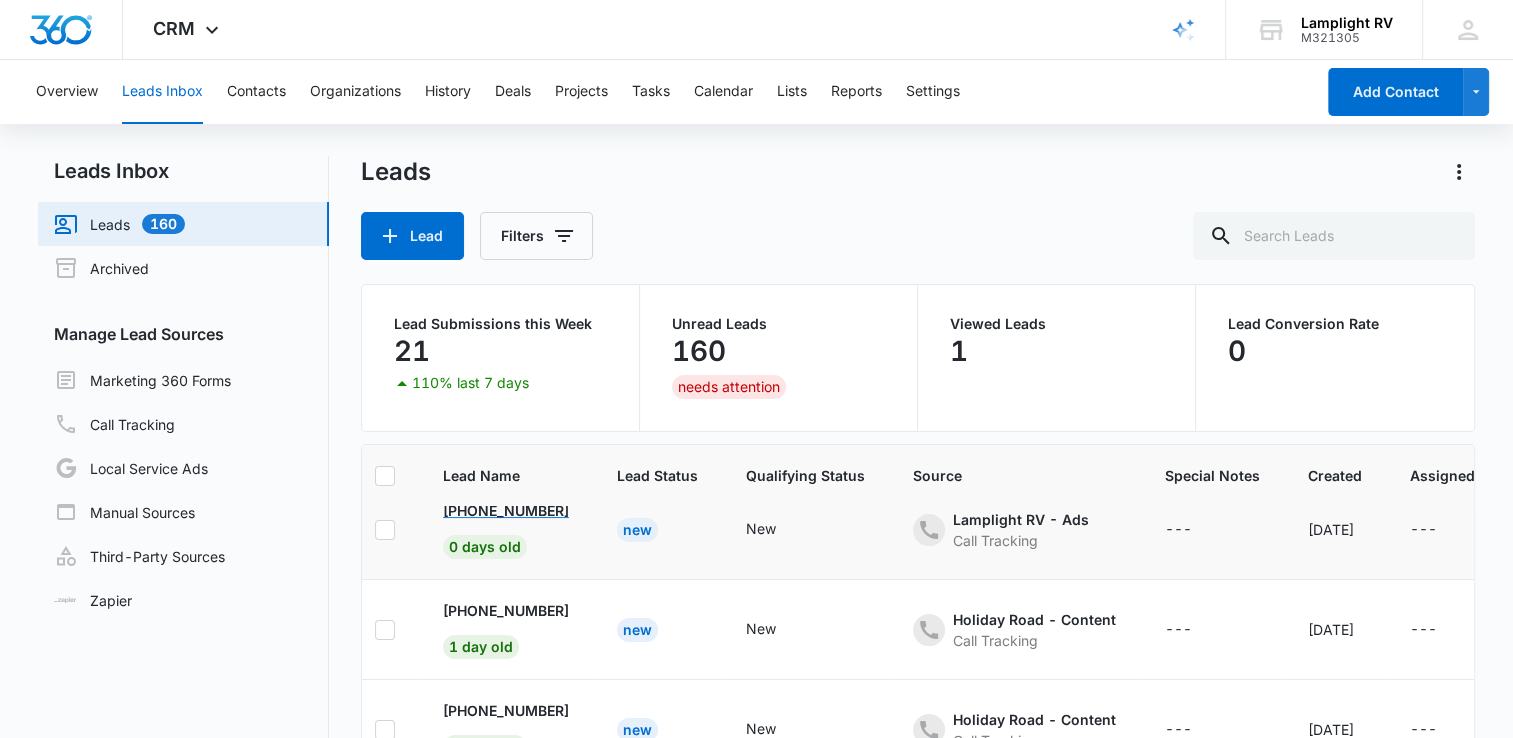 scroll, scrollTop: 0, scrollLeft: 23, axis: horizontal 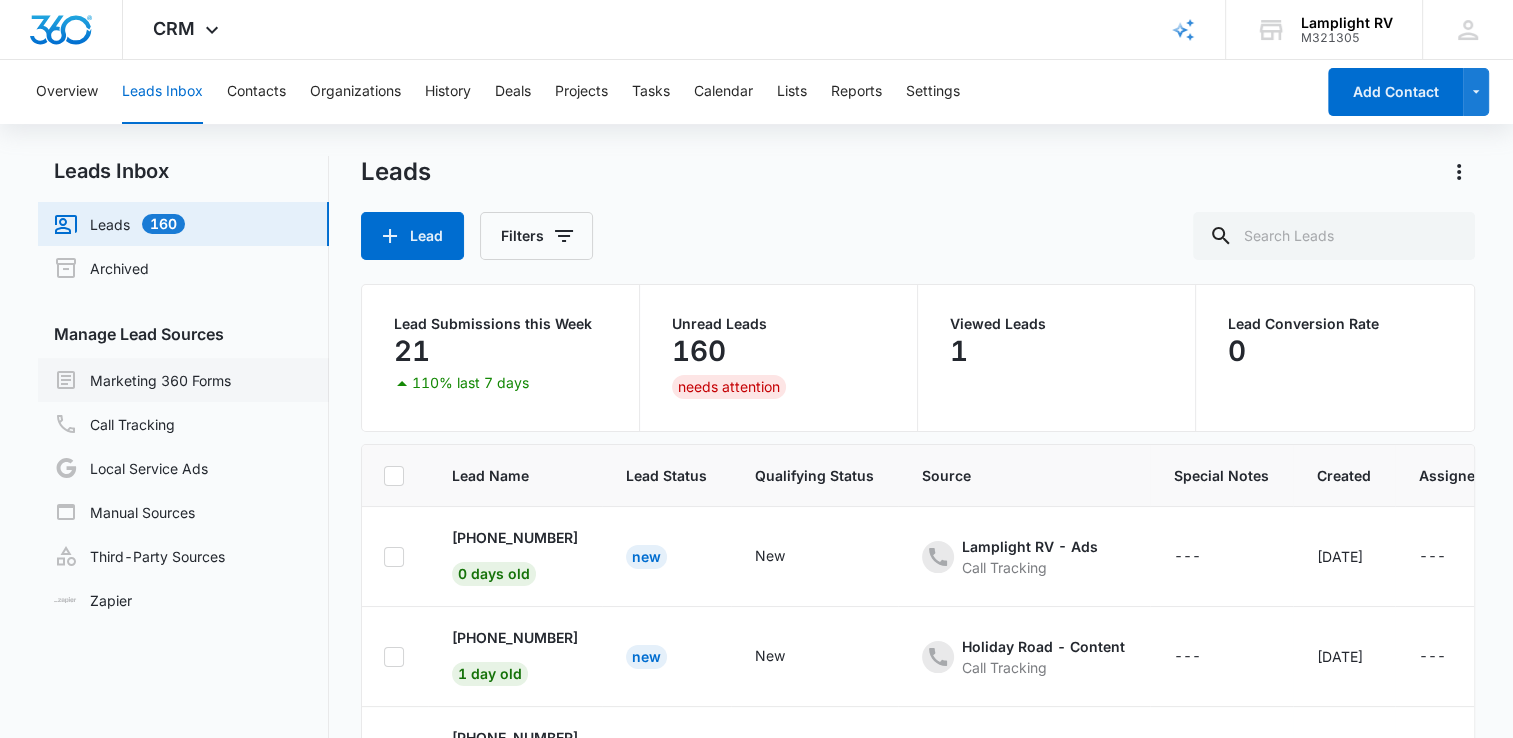 click on "Marketing 360 Forms" at bounding box center (142, 380) 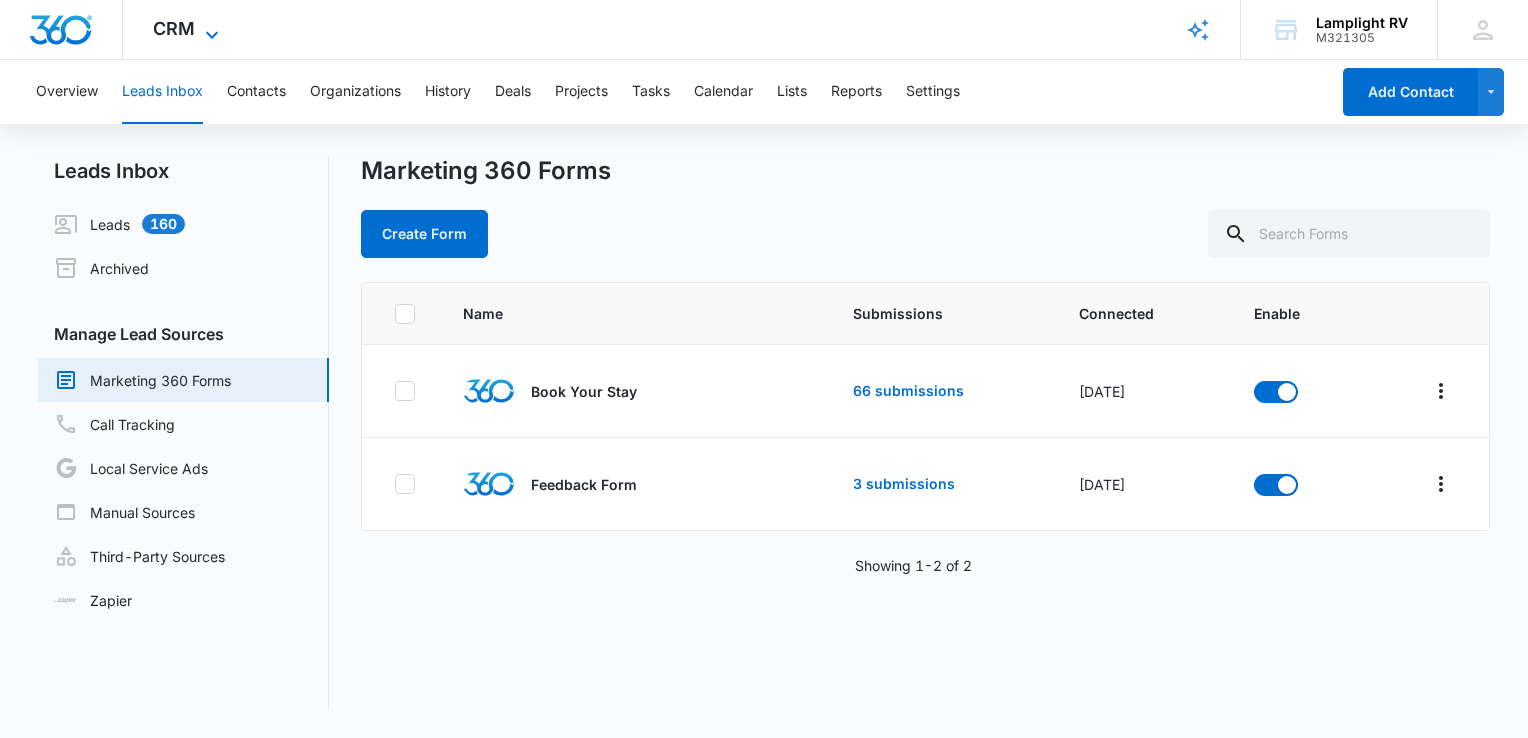 click 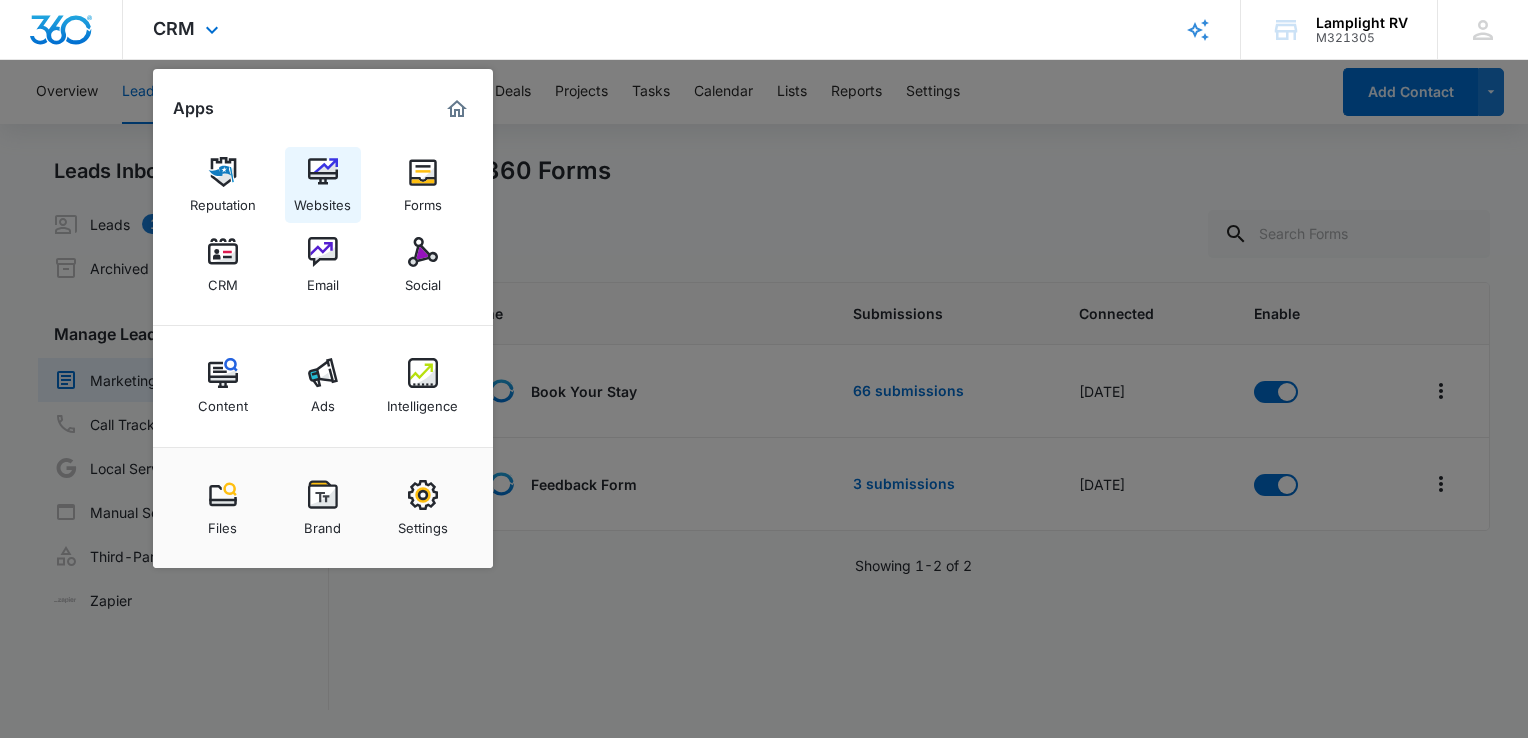 click at bounding box center [323, 172] 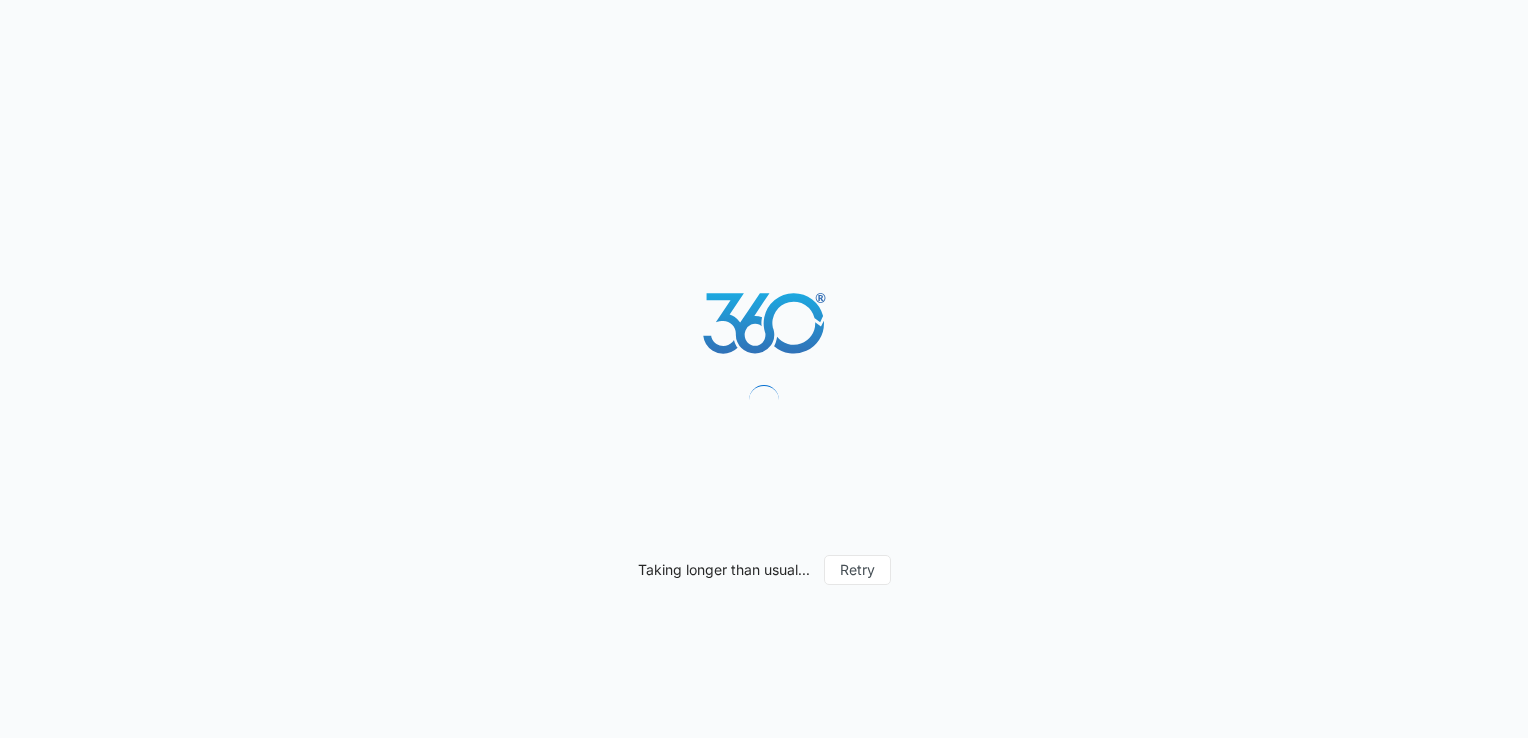 scroll, scrollTop: 0, scrollLeft: 0, axis: both 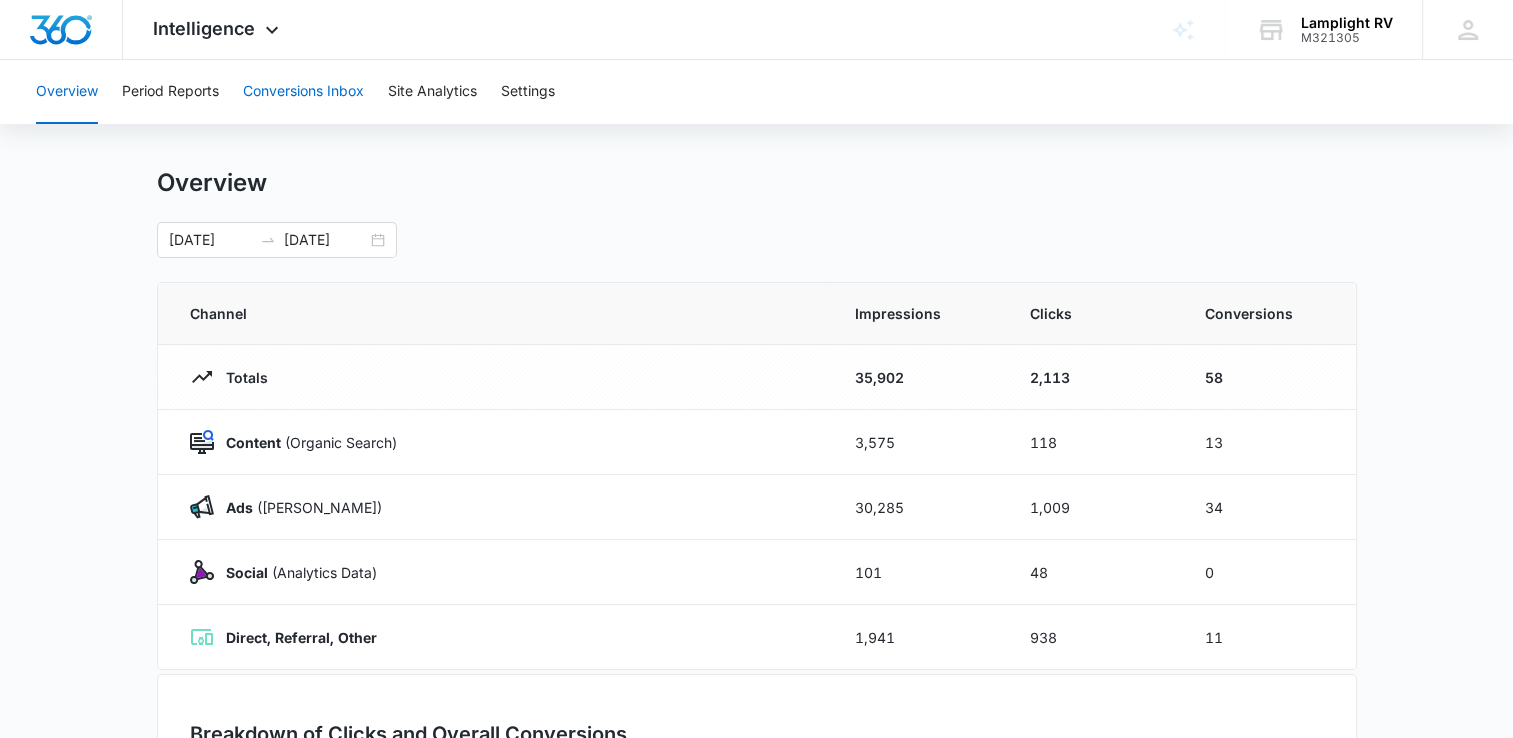 click on "Conversions Inbox" at bounding box center (303, 92) 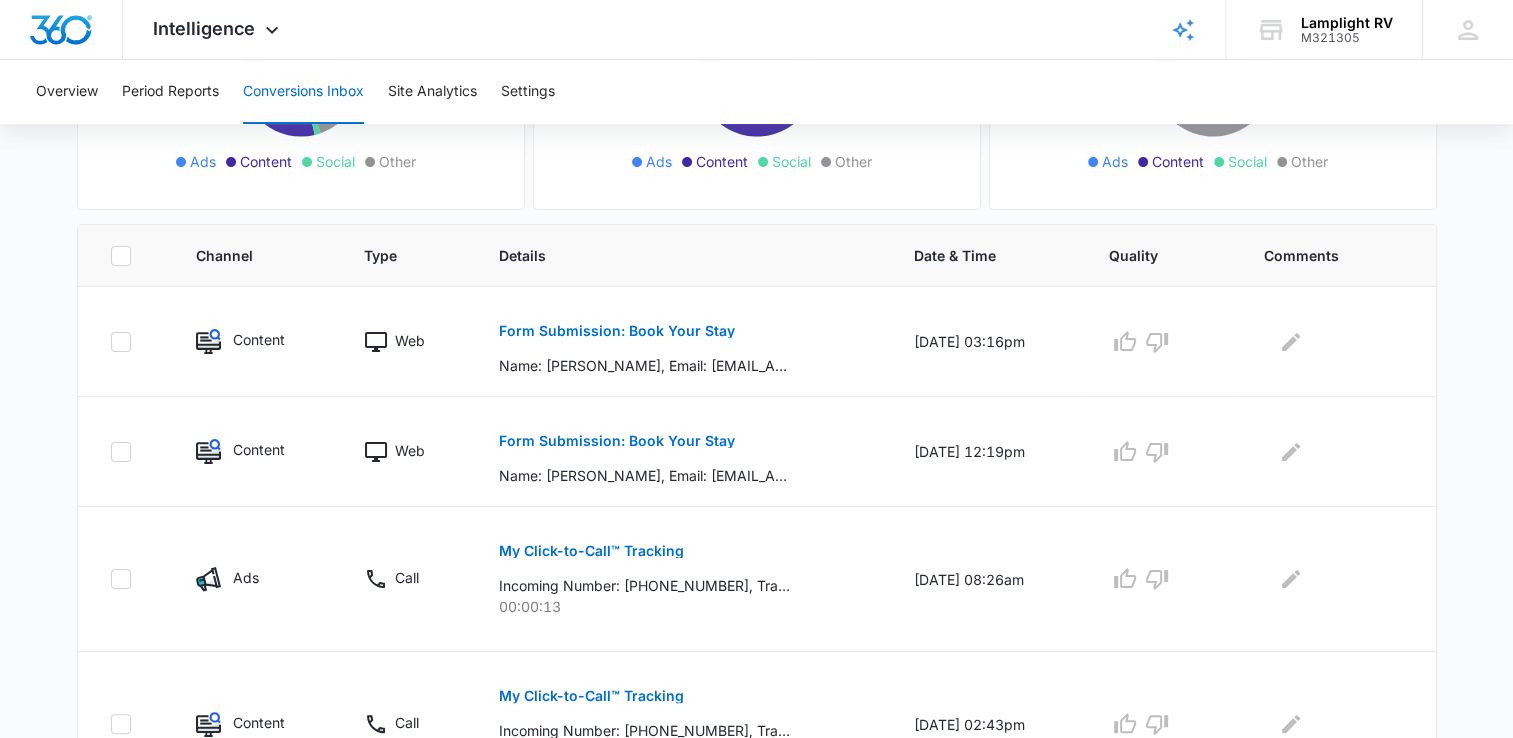 scroll, scrollTop: 352, scrollLeft: 0, axis: vertical 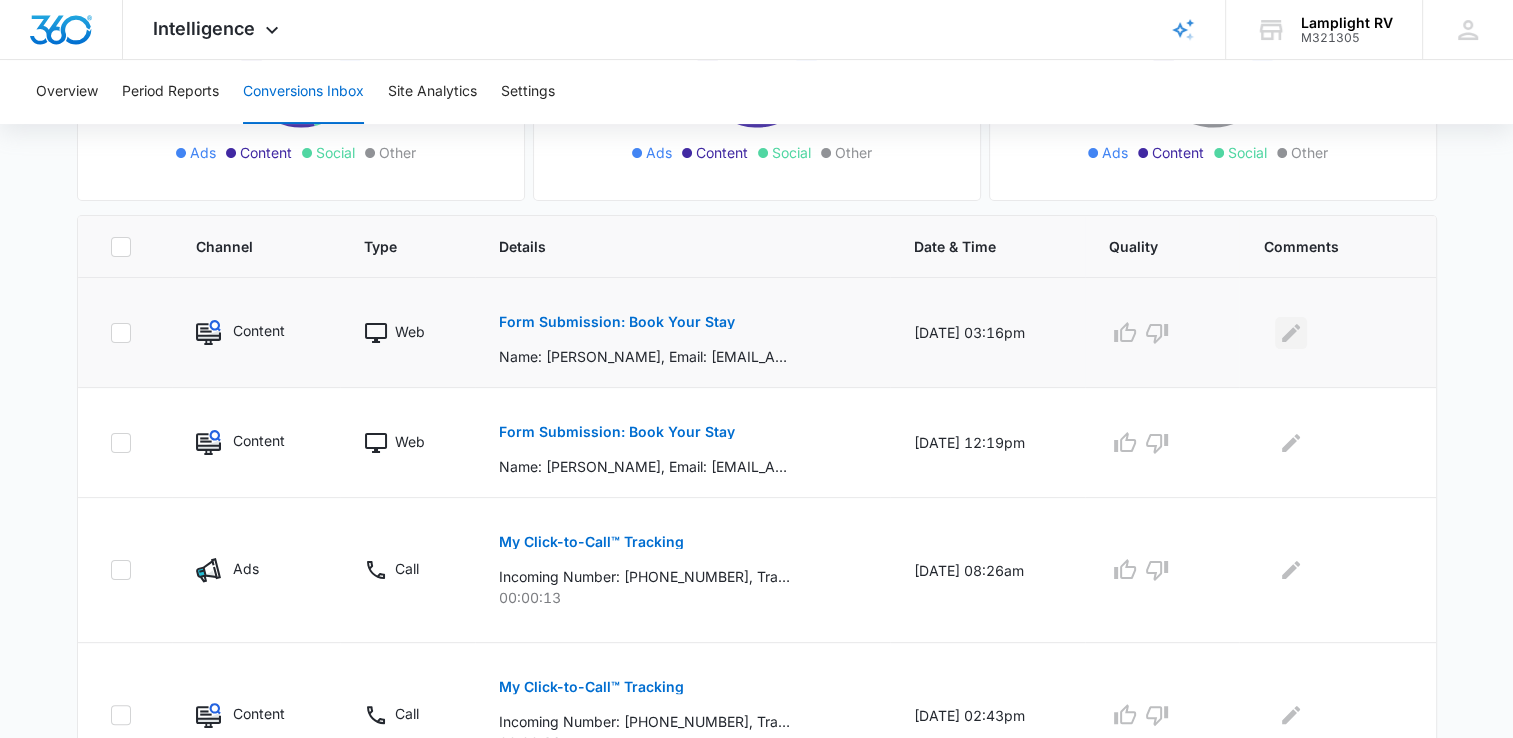 click 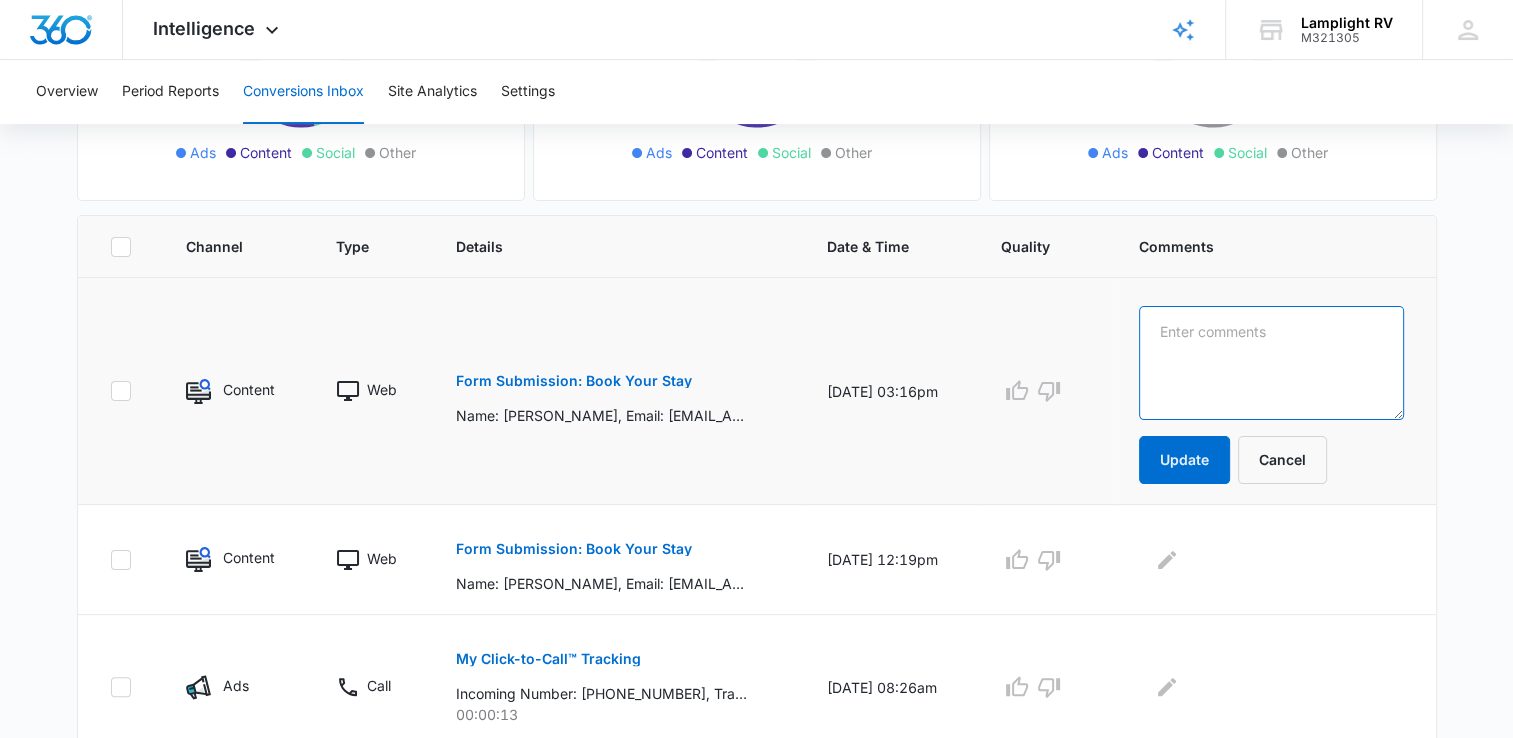click at bounding box center [1271, 363] 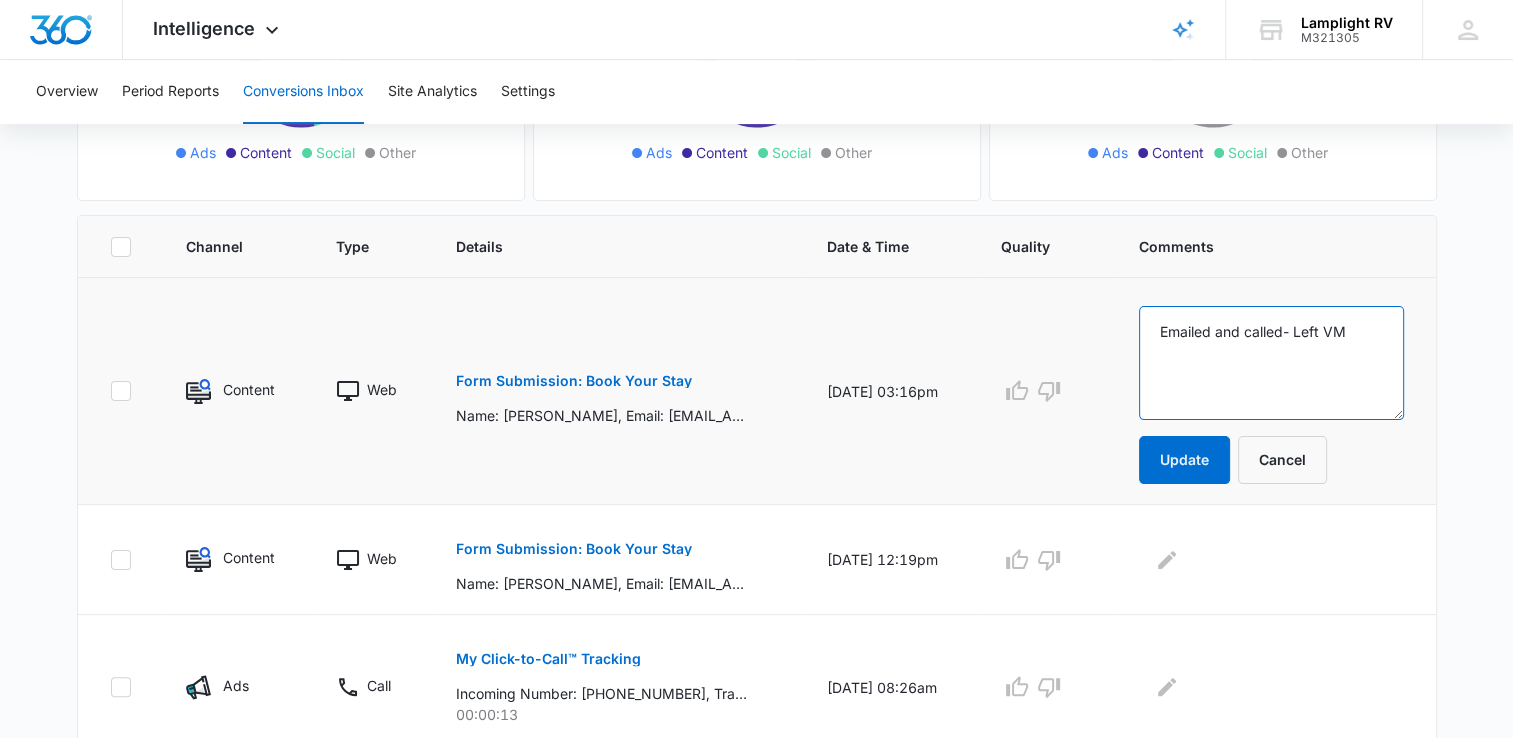 click on "Emailed and called- Left VM" at bounding box center (1271, 363) 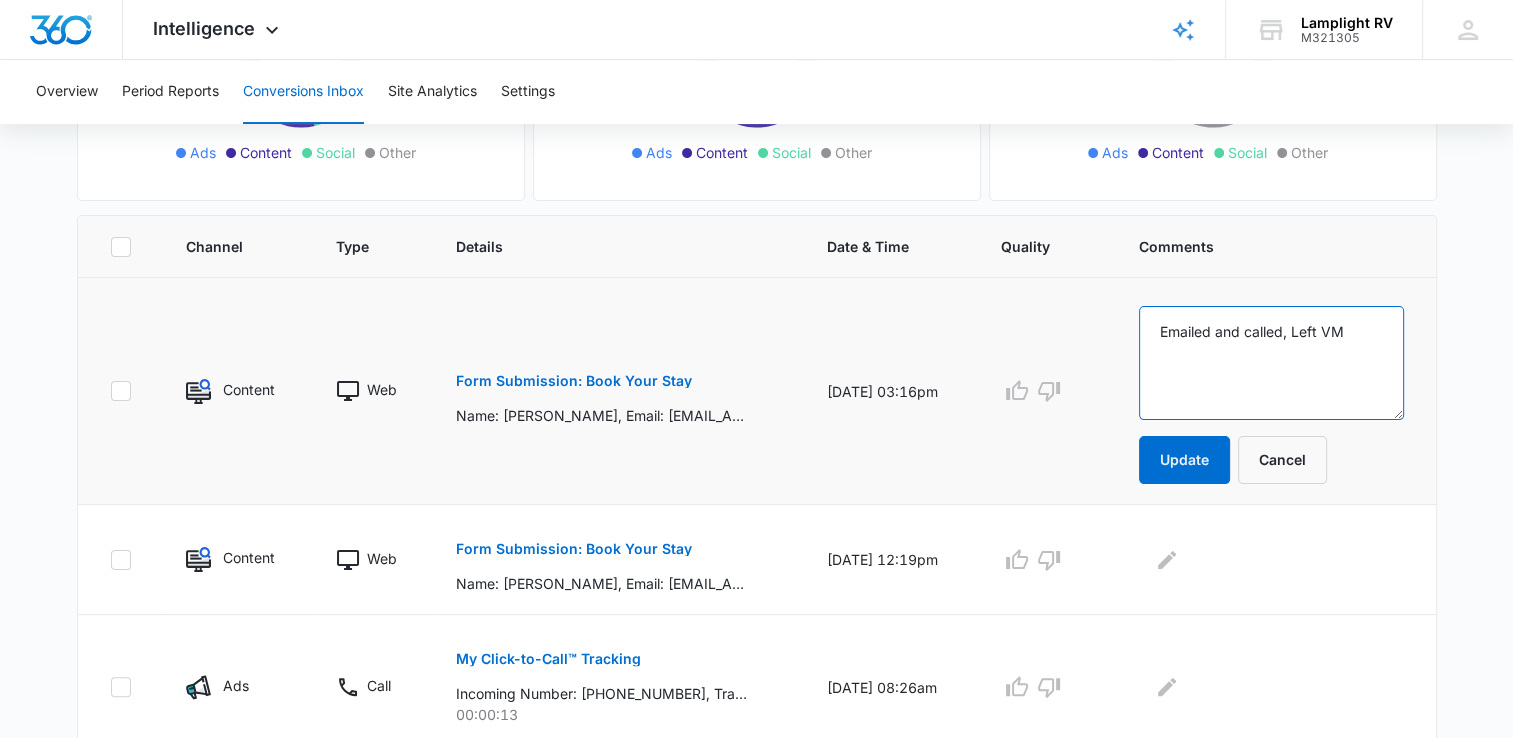 click on "Emailed and called, Left VM" at bounding box center (1271, 363) 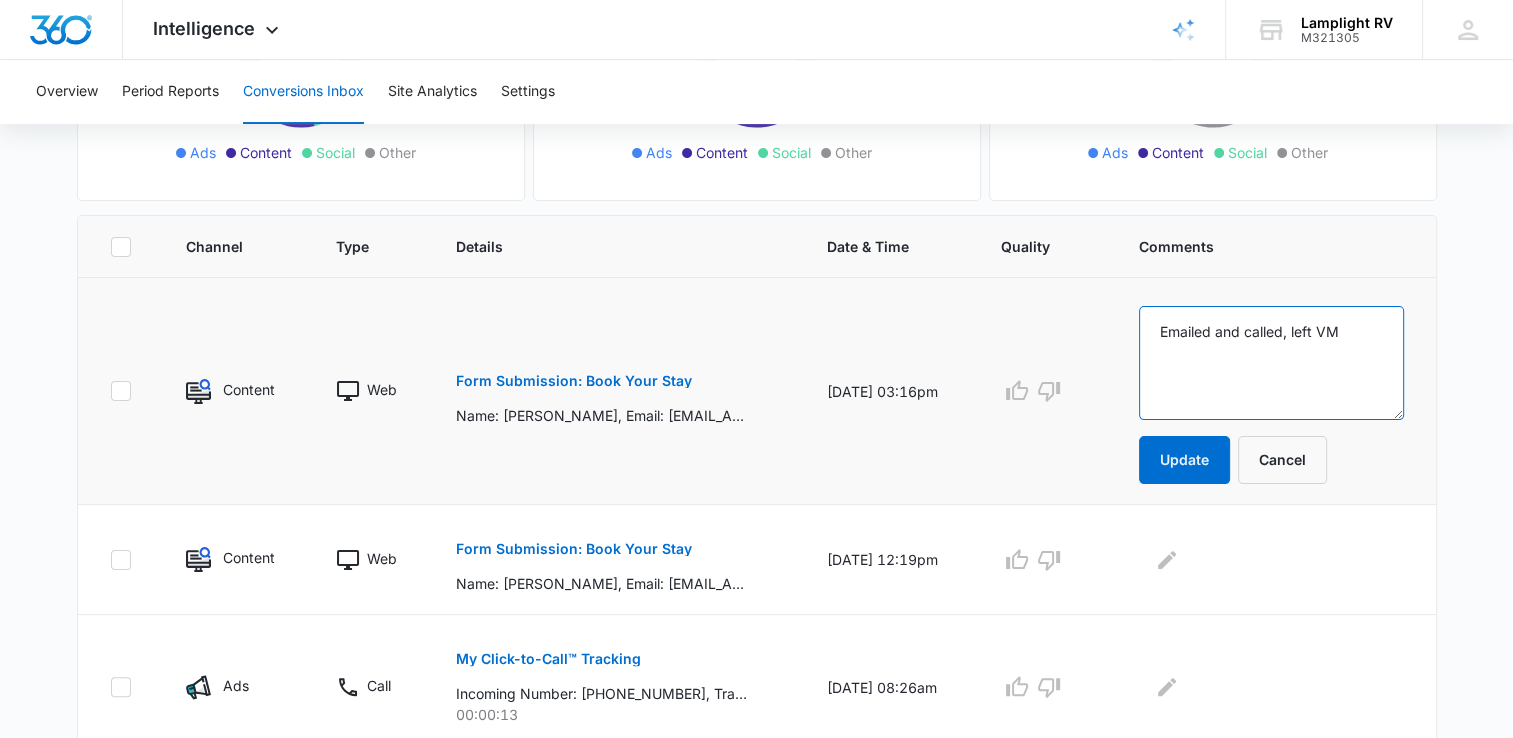 click on "Emailed and called, left VM" at bounding box center [1271, 363] 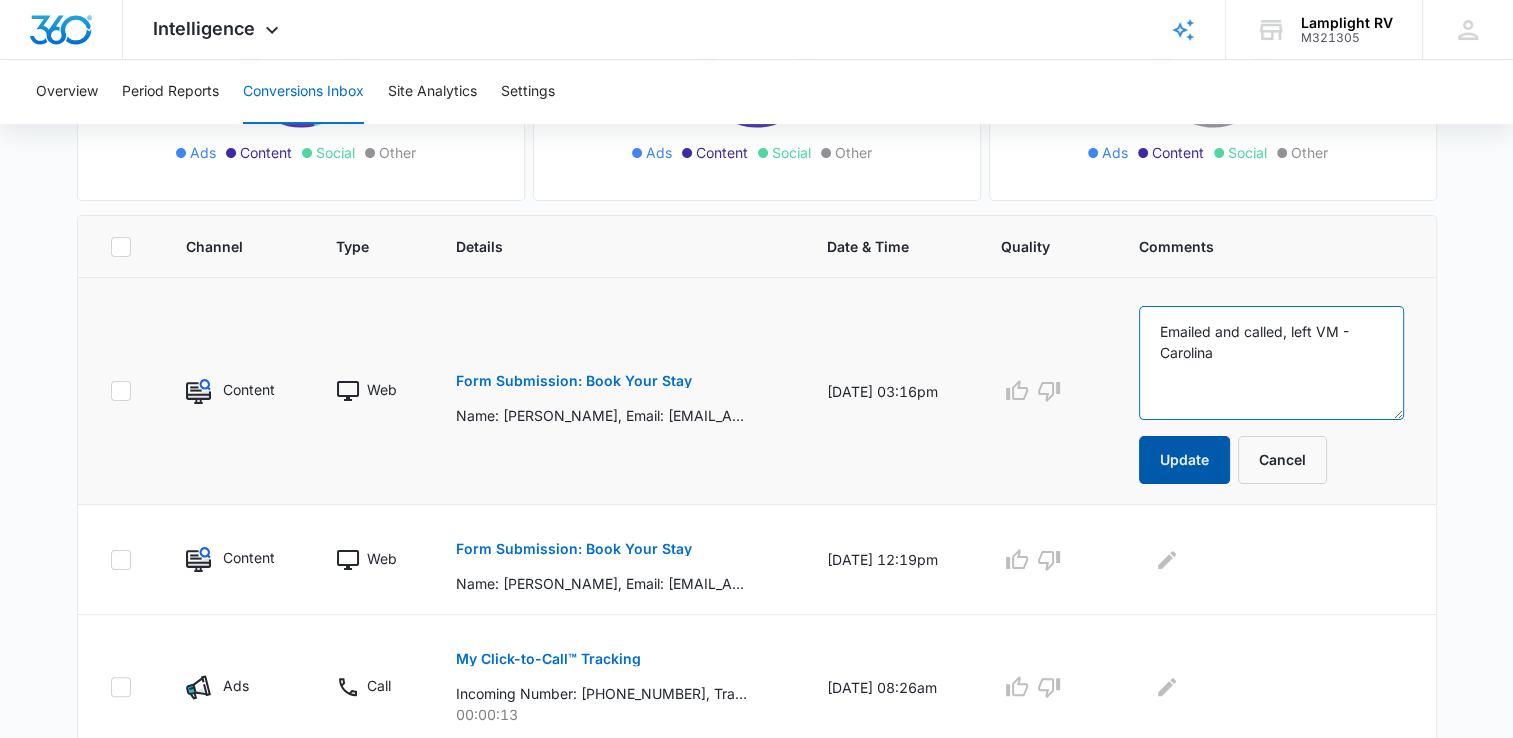 type on "Emailed and called, left VM - Carolina" 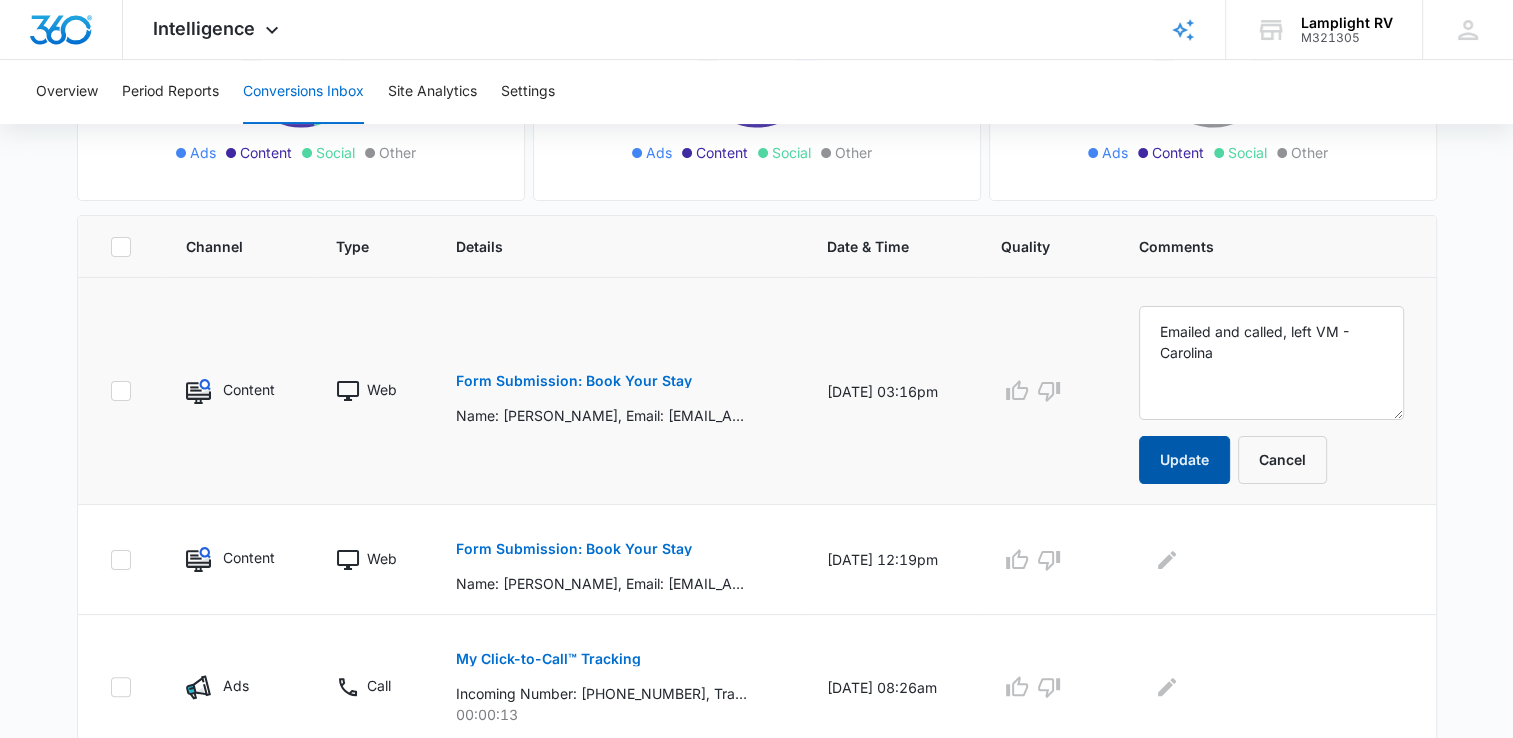 click on "Update" at bounding box center (1184, 460) 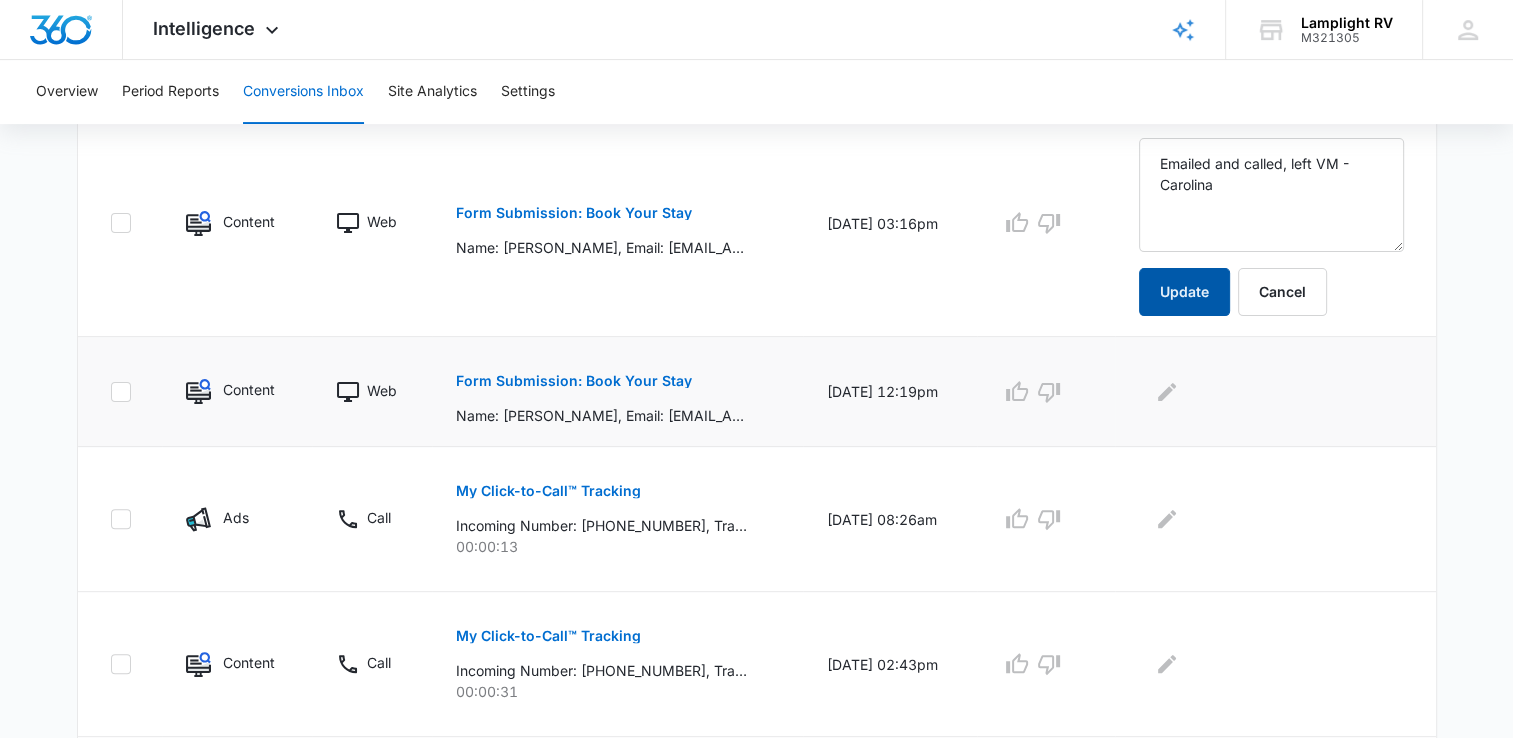 scroll, scrollTop: 520, scrollLeft: 0, axis: vertical 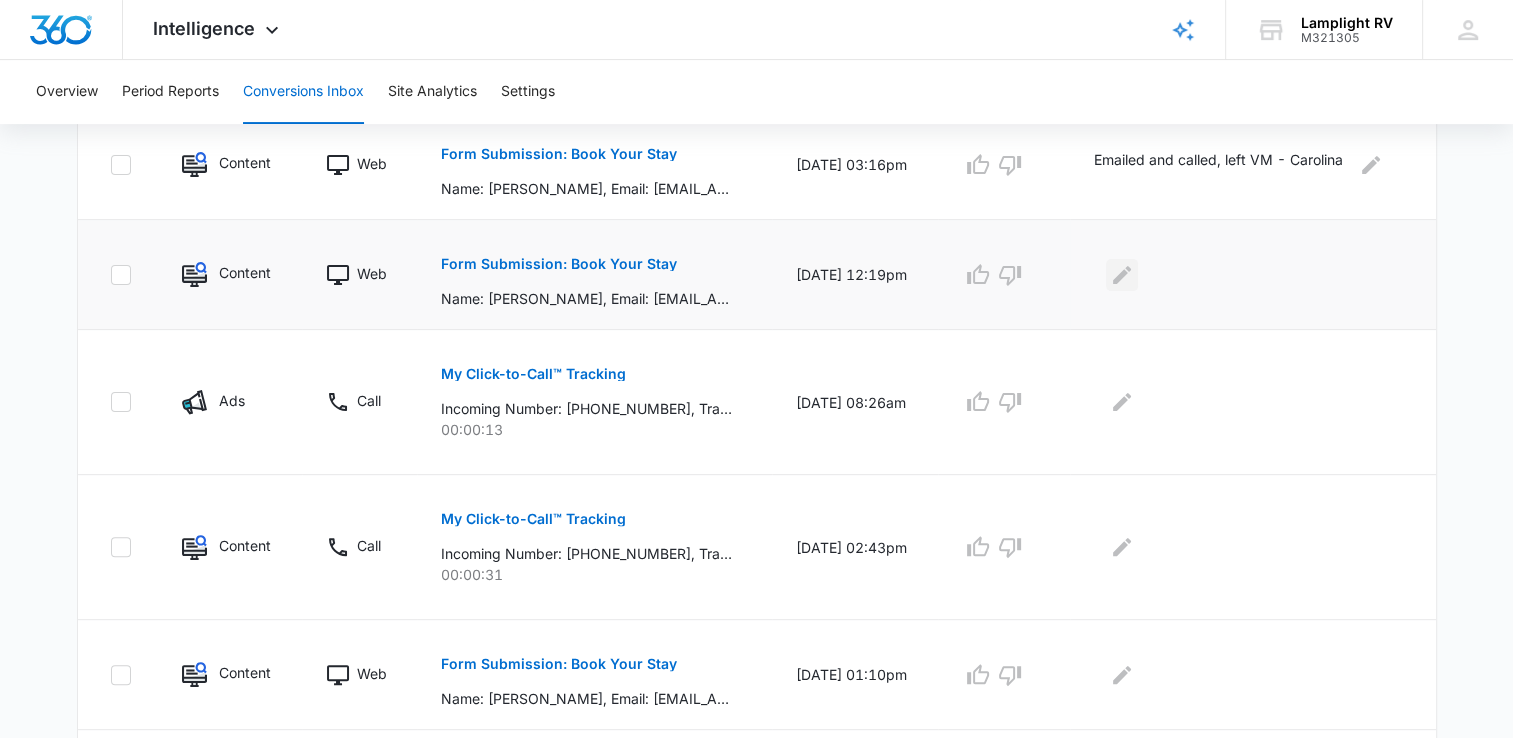click 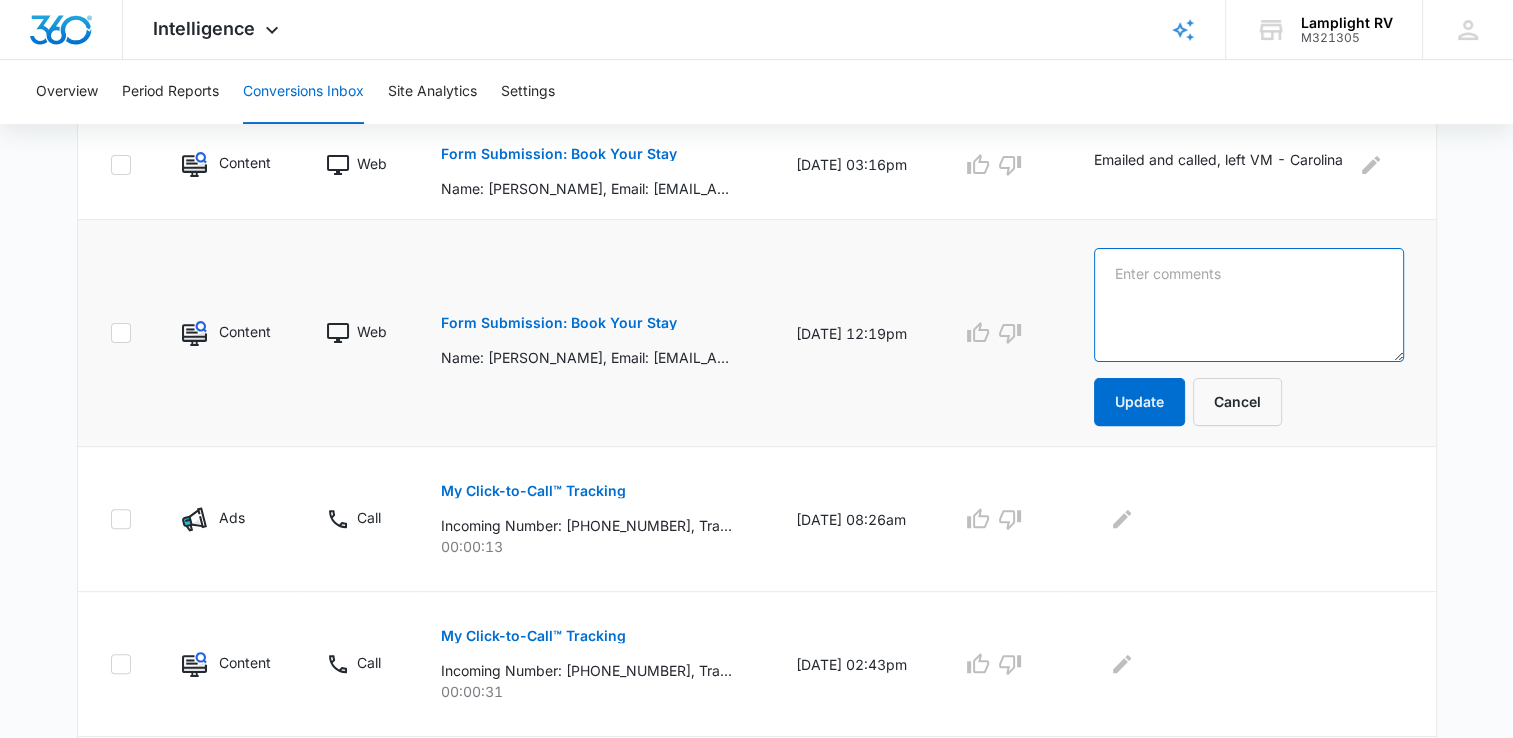 click at bounding box center (1248, 305) 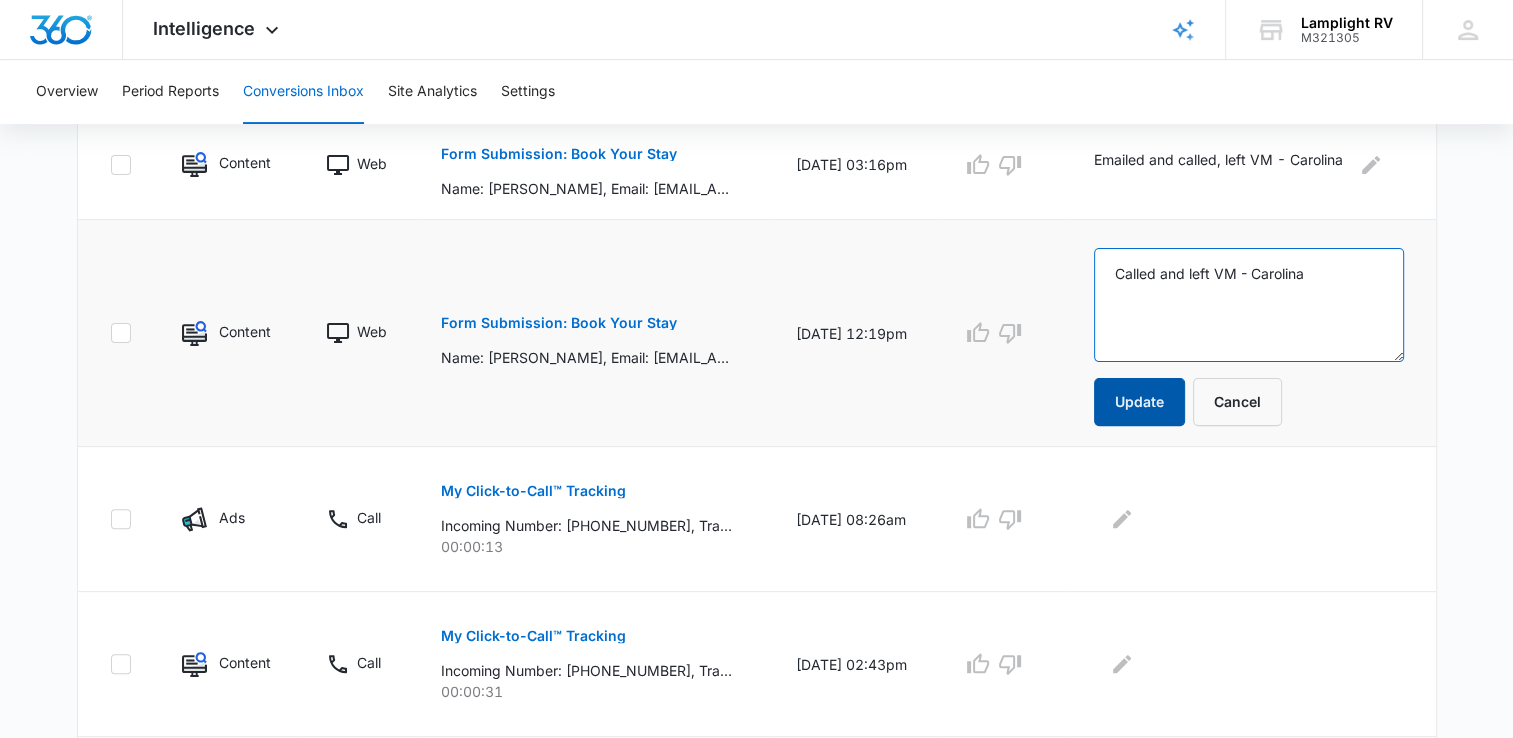 type on "Called and left VM - Carolina" 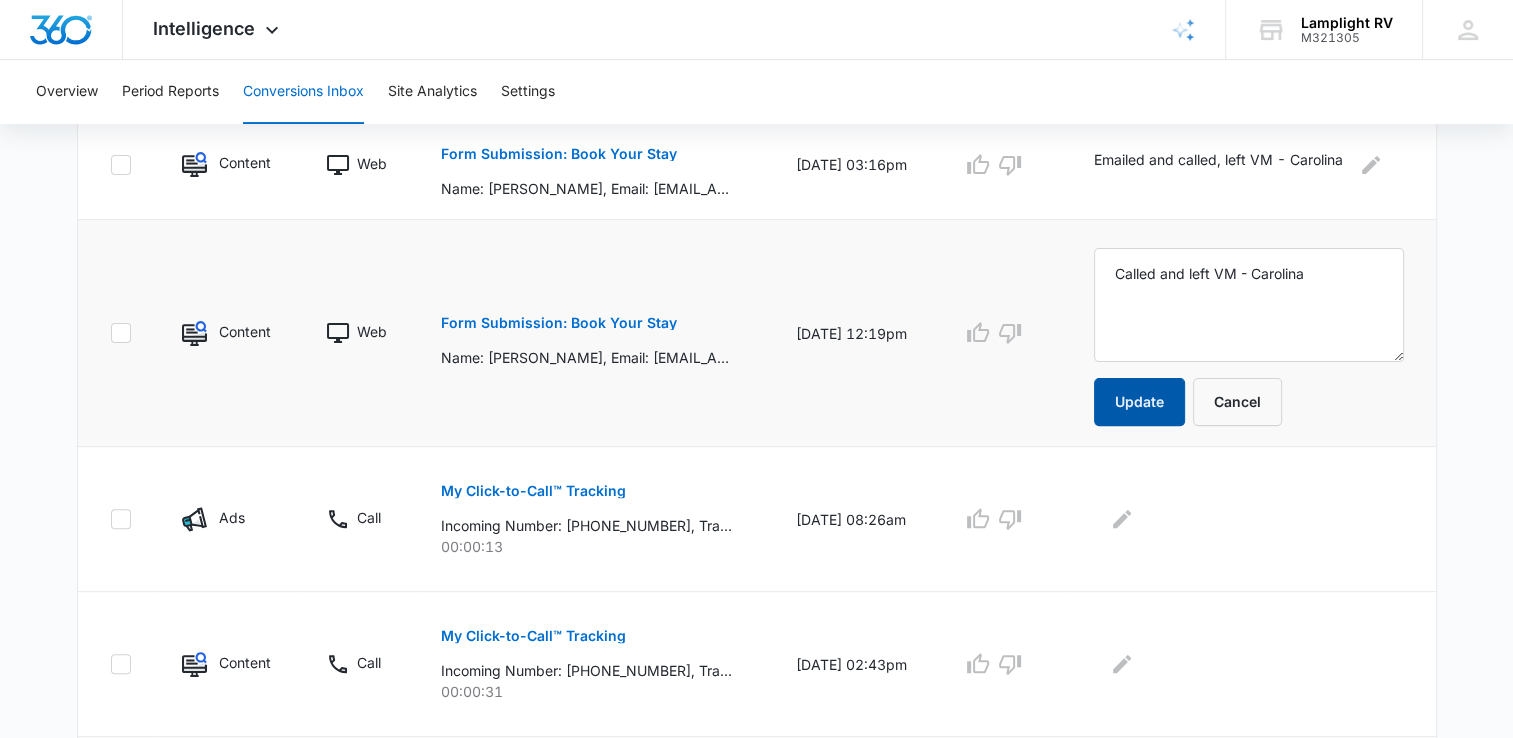drag, startPoint x: 1153, startPoint y: 406, endPoint x: 1167, endPoint y: 394, distance: 18.439089 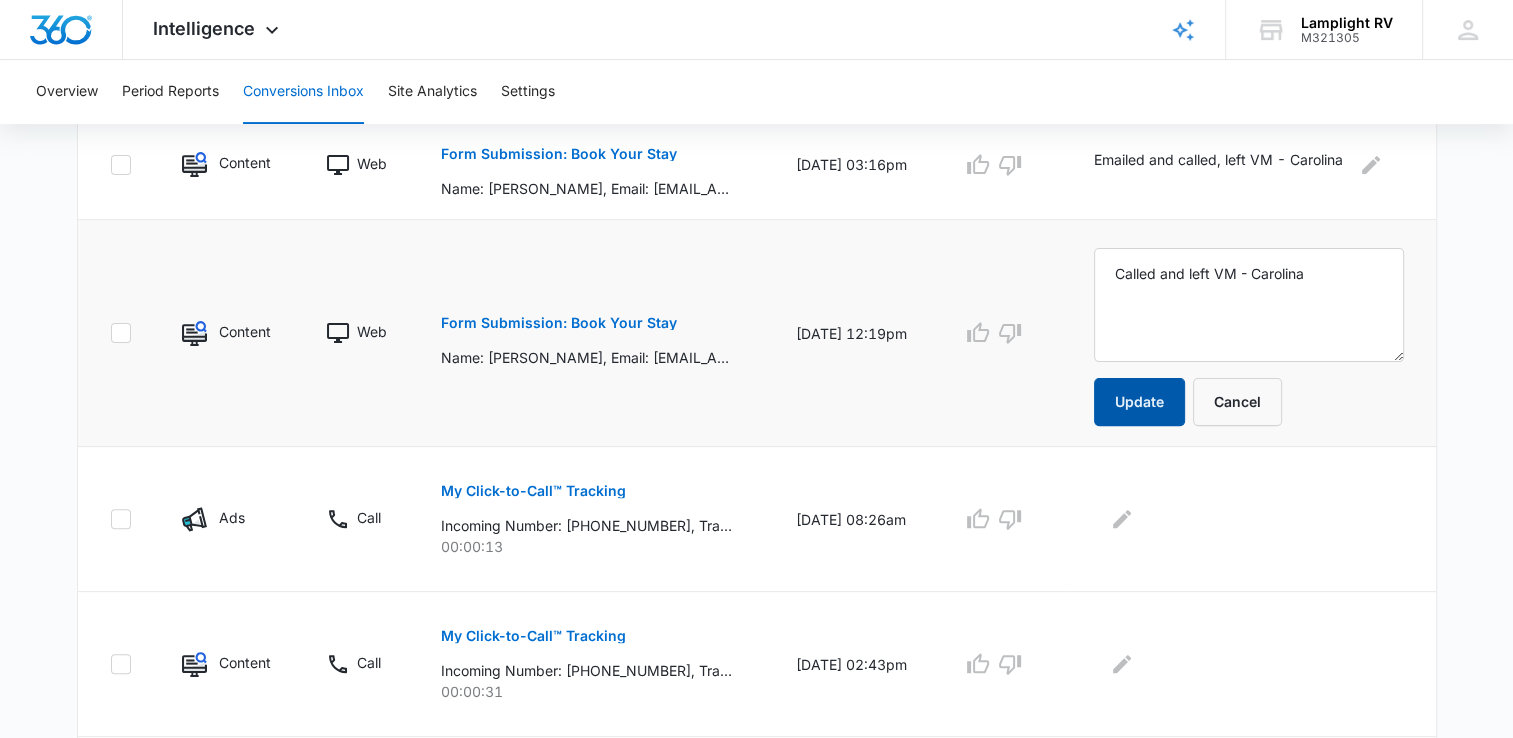 click on "Update" at bounding box center (1139, 402) 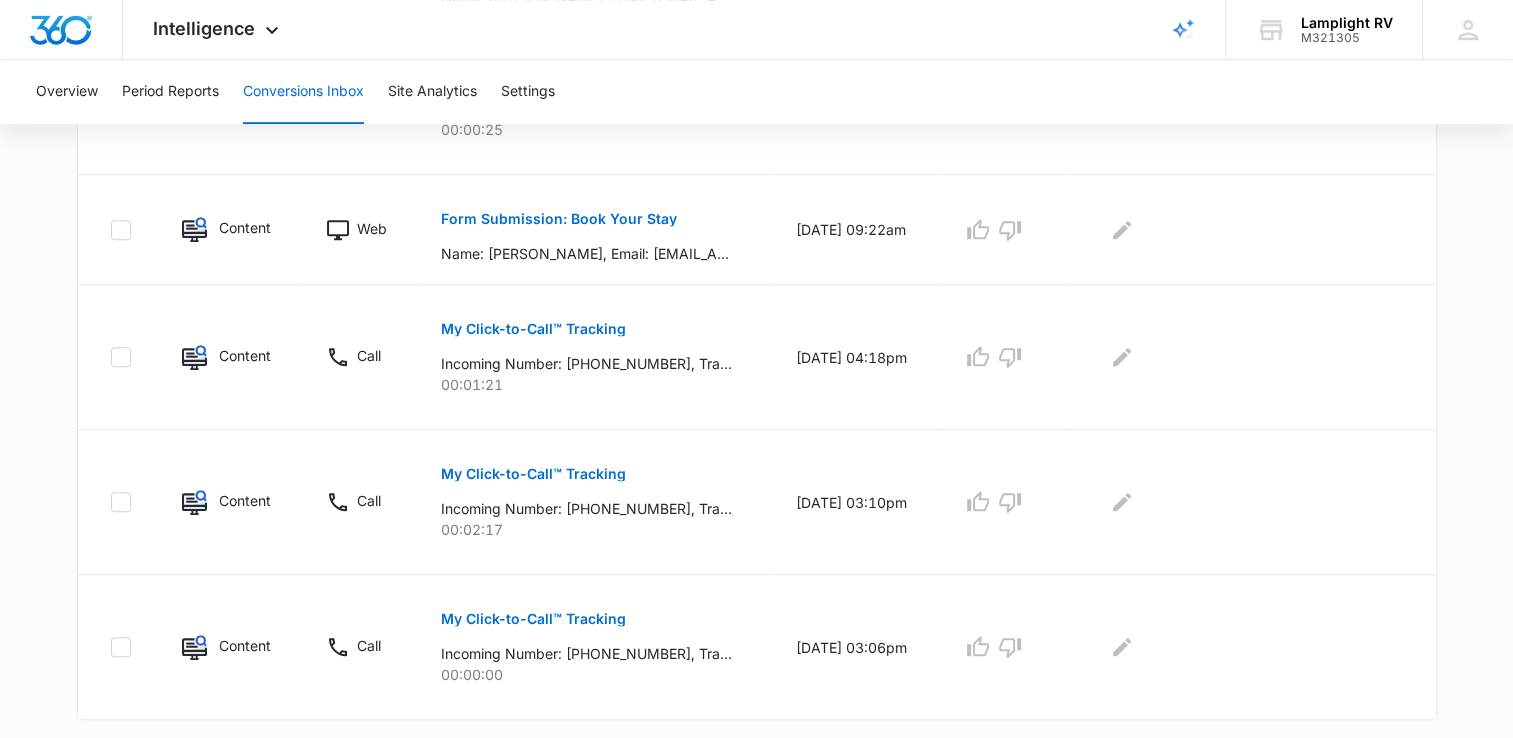 scroll, scrollTop: 1260, scrollLeft: 0, axis: vertical 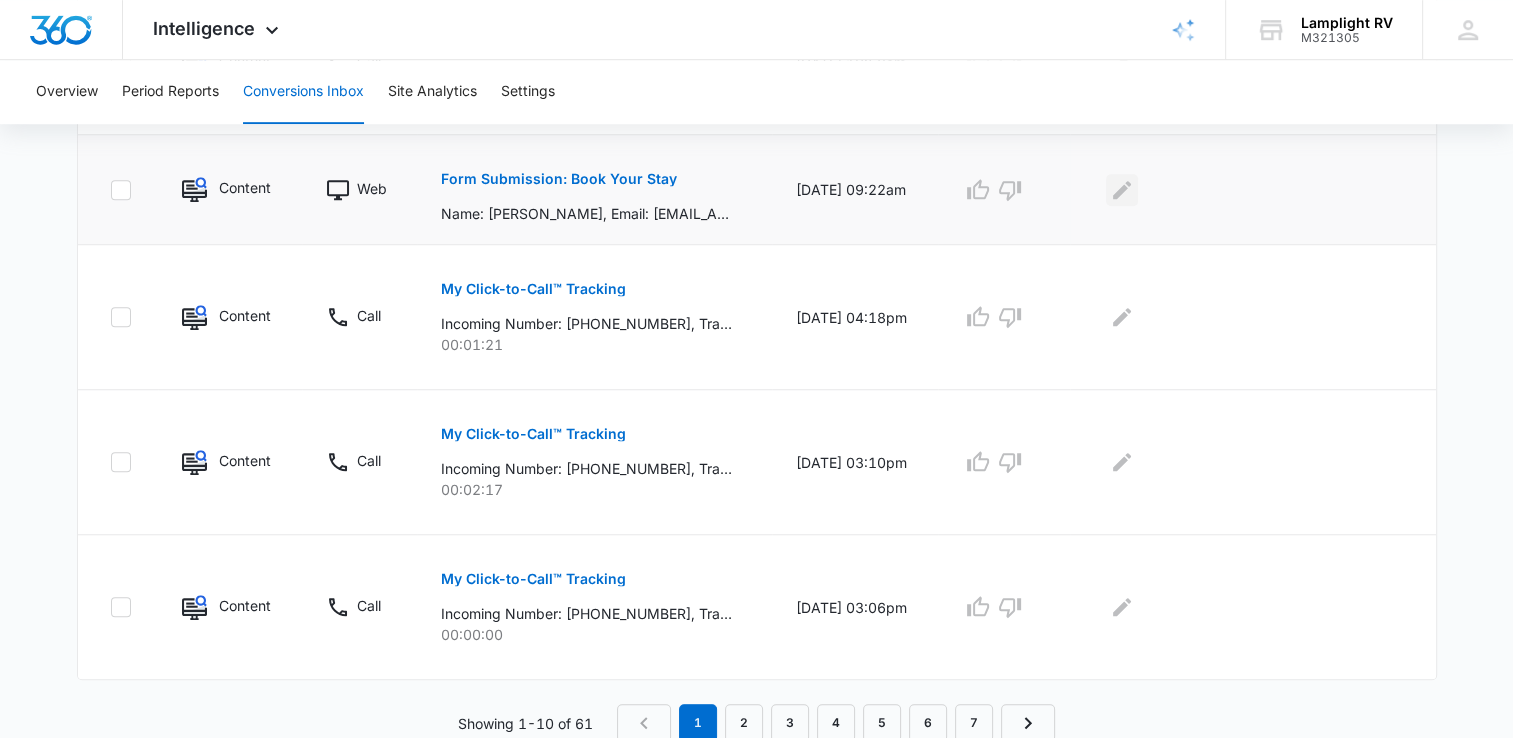 click 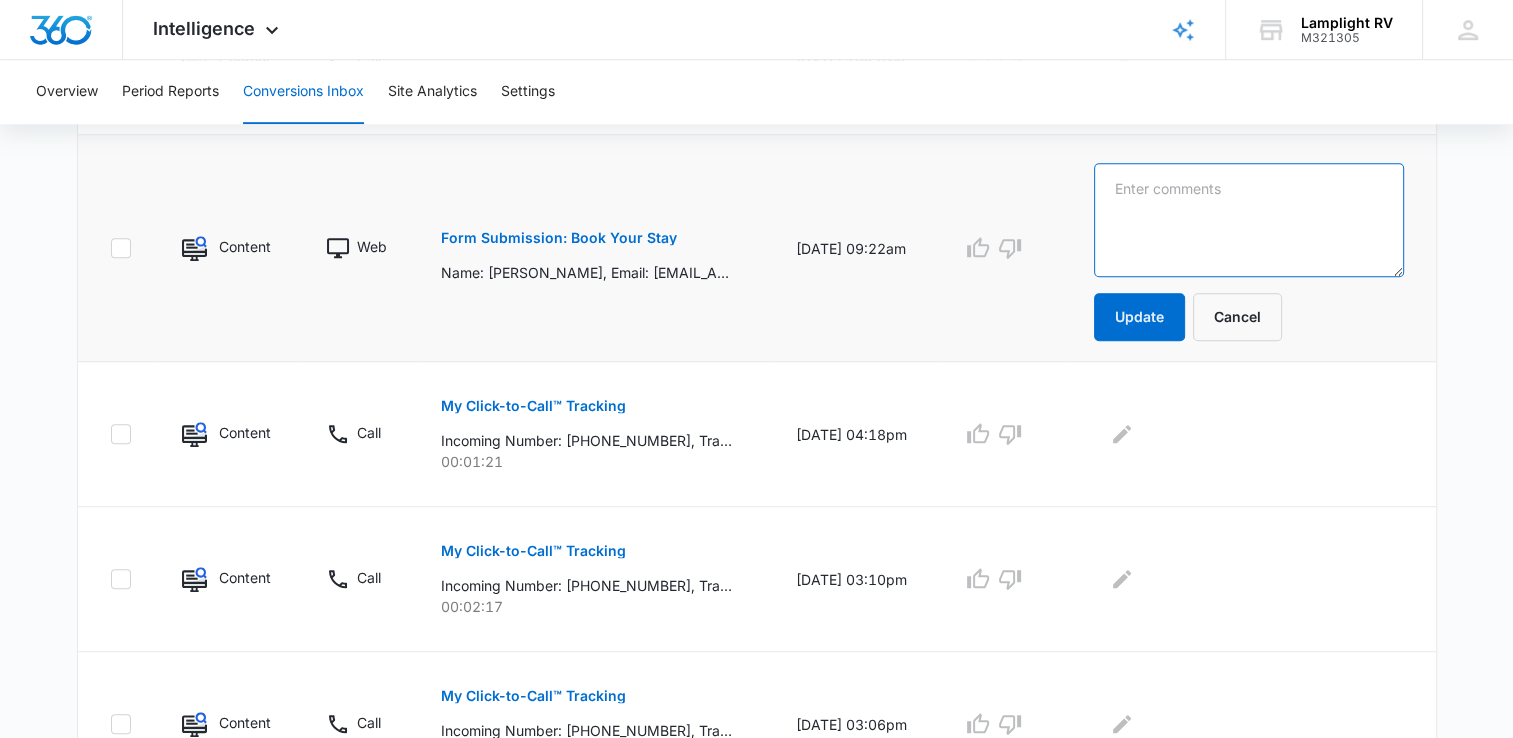 click at bounding box center (1248, 220) 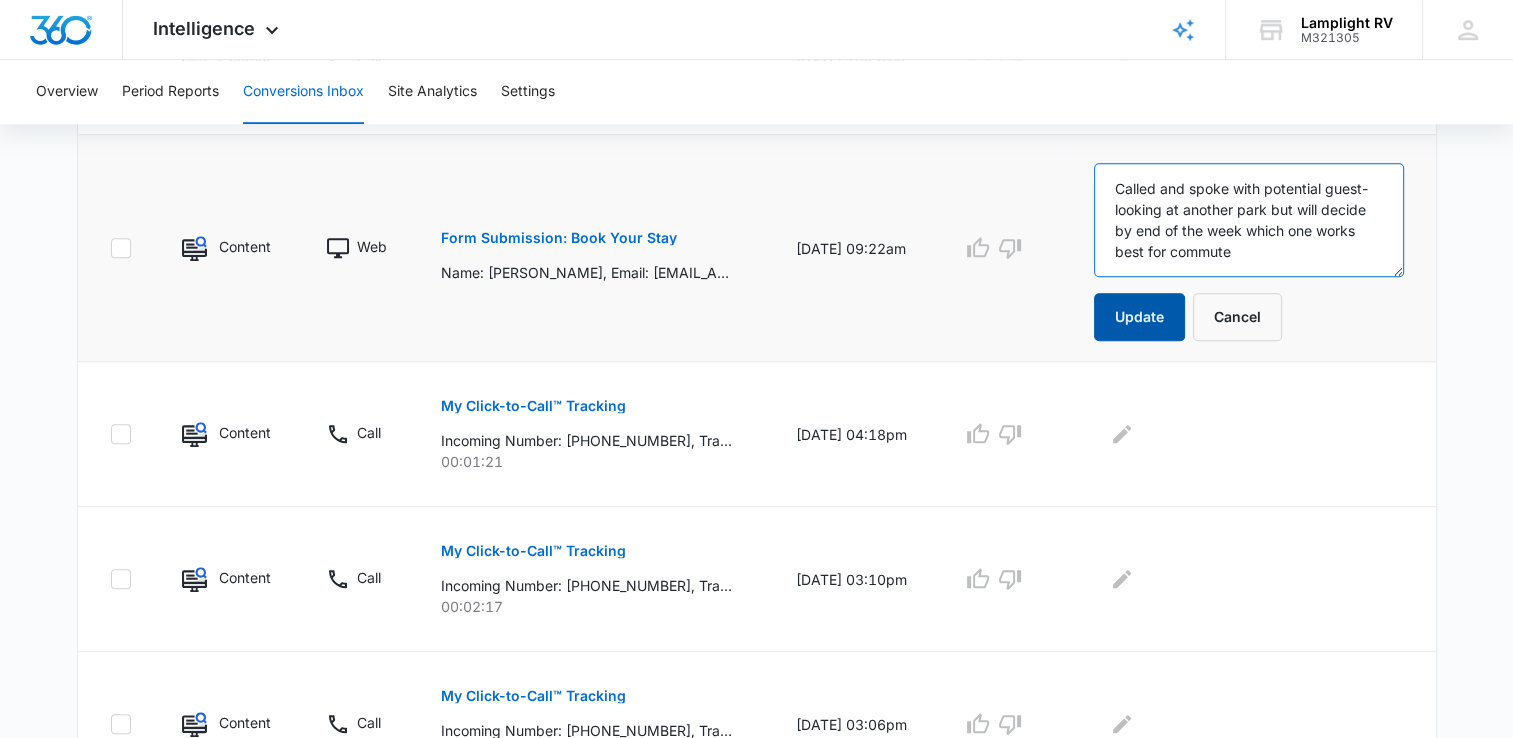type on "Called and spoke with potential guest- looking at another park but will decide by end of the week which one works best for commute" 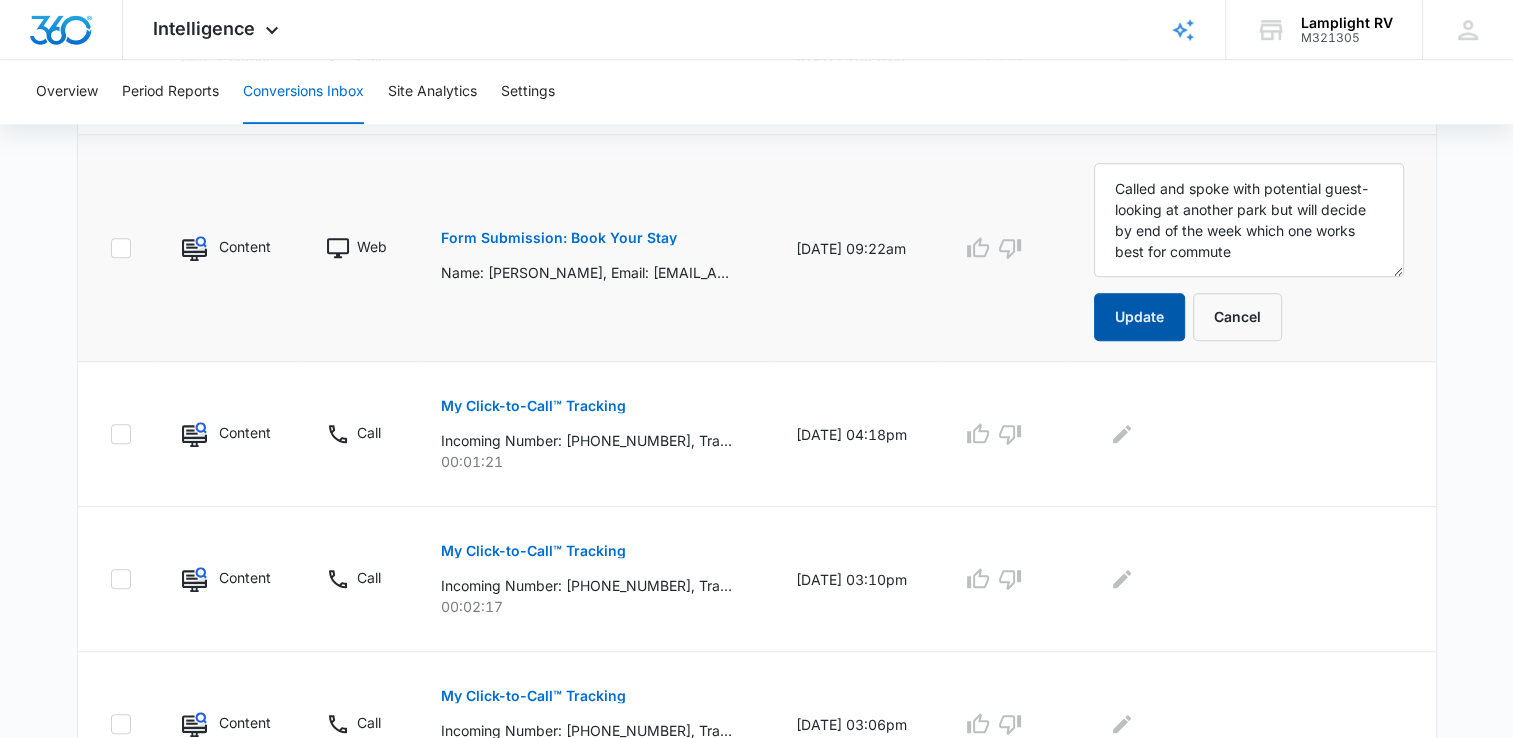 click on "Update" at bounding box center (1139, 317) 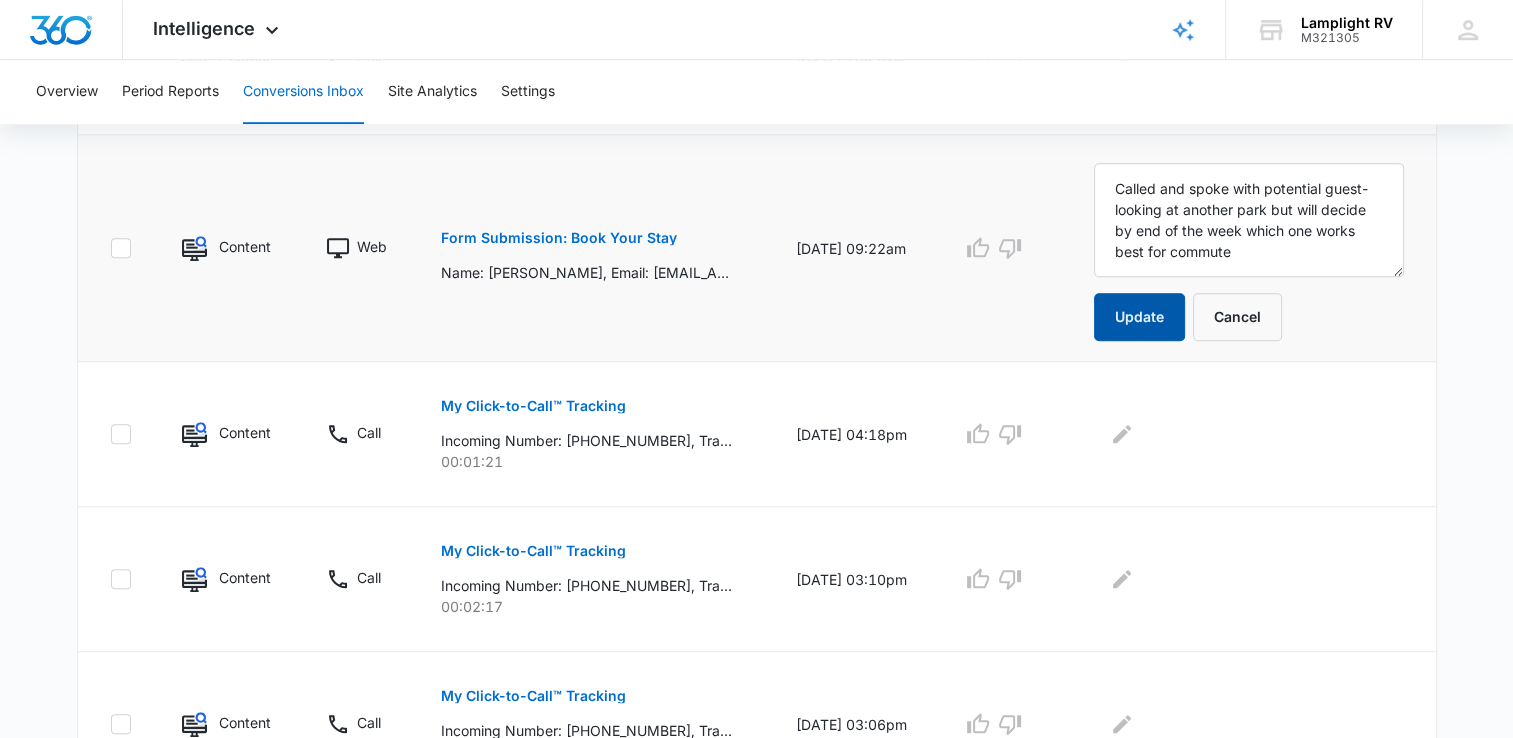 click on "Update" at bounding box center [1139, 317] 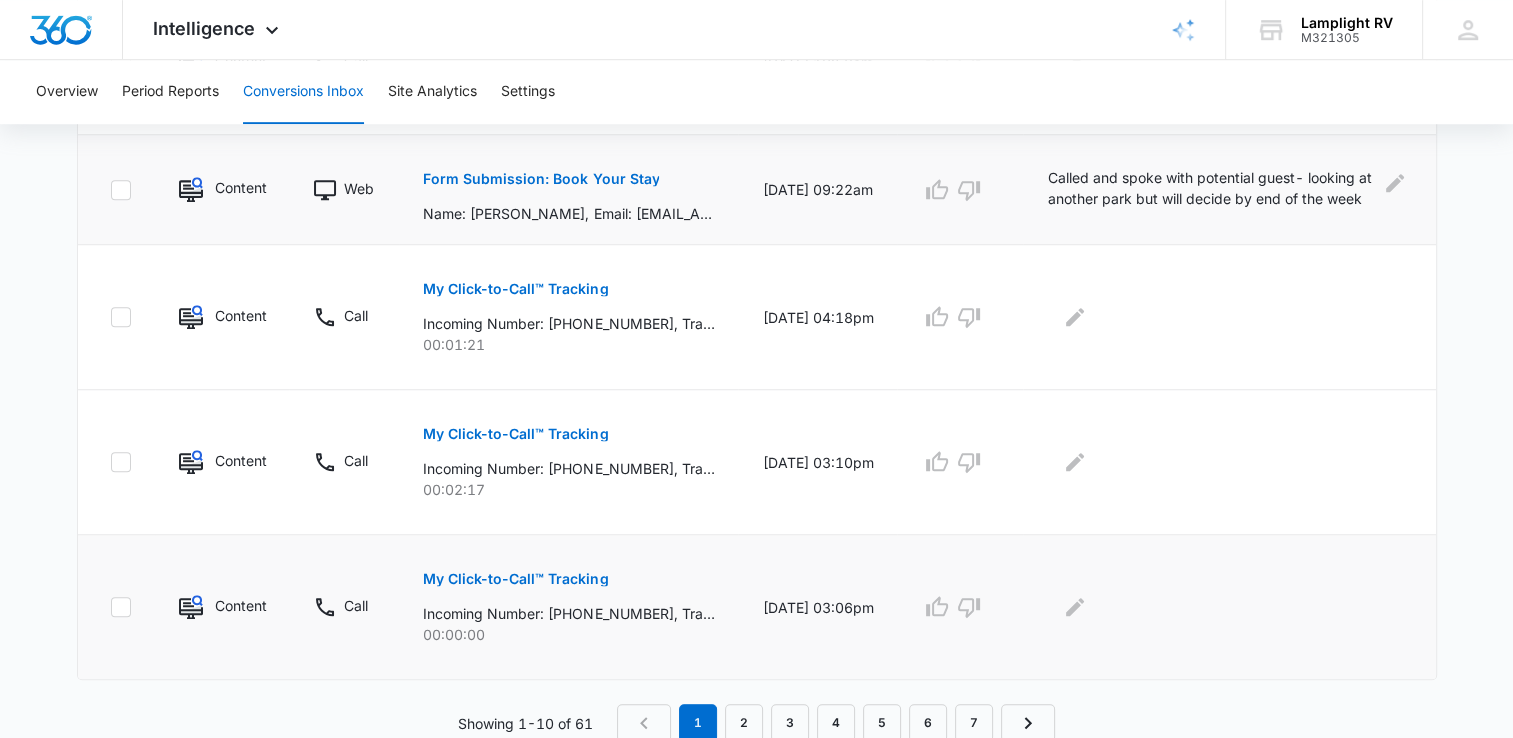 click 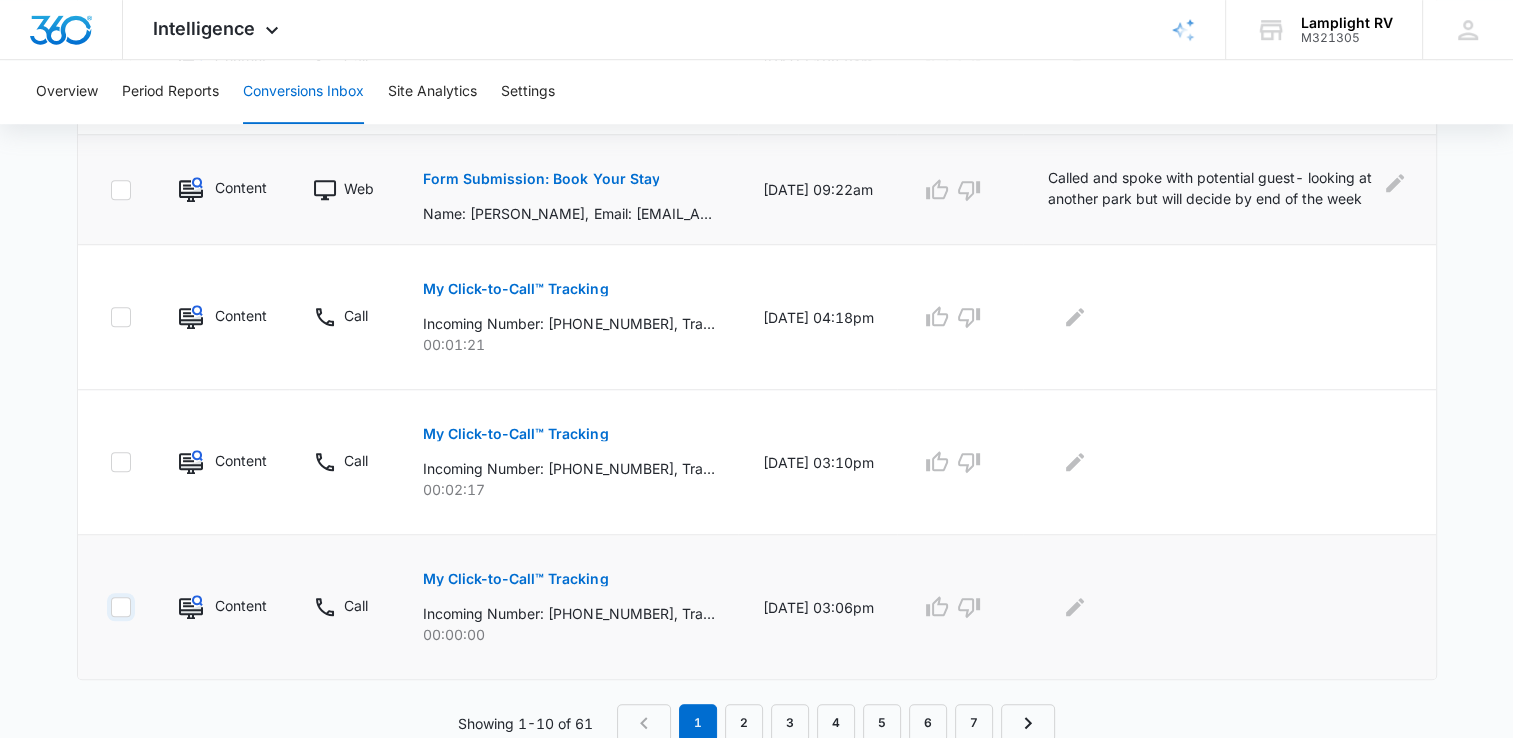 click at bounding box center (110, 607) 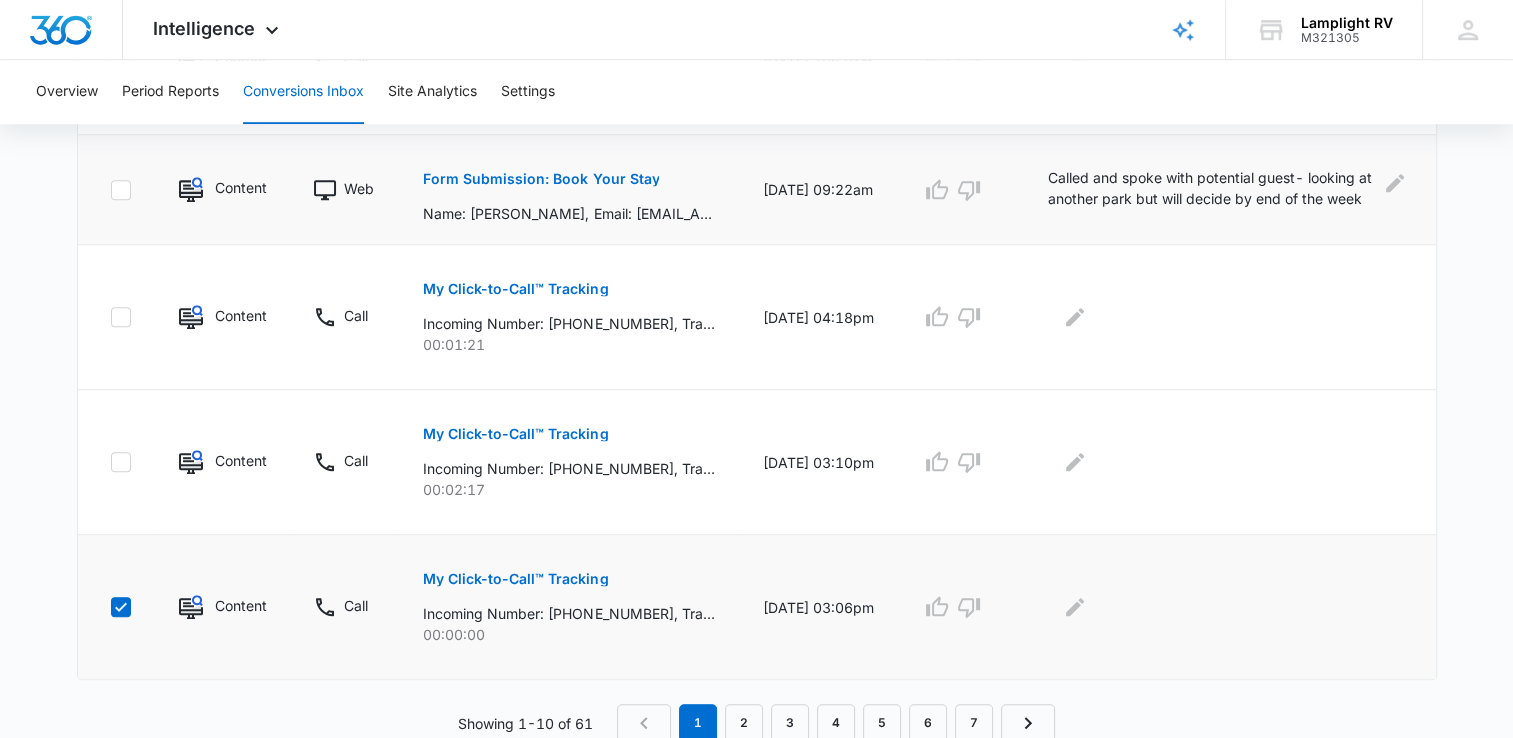 click 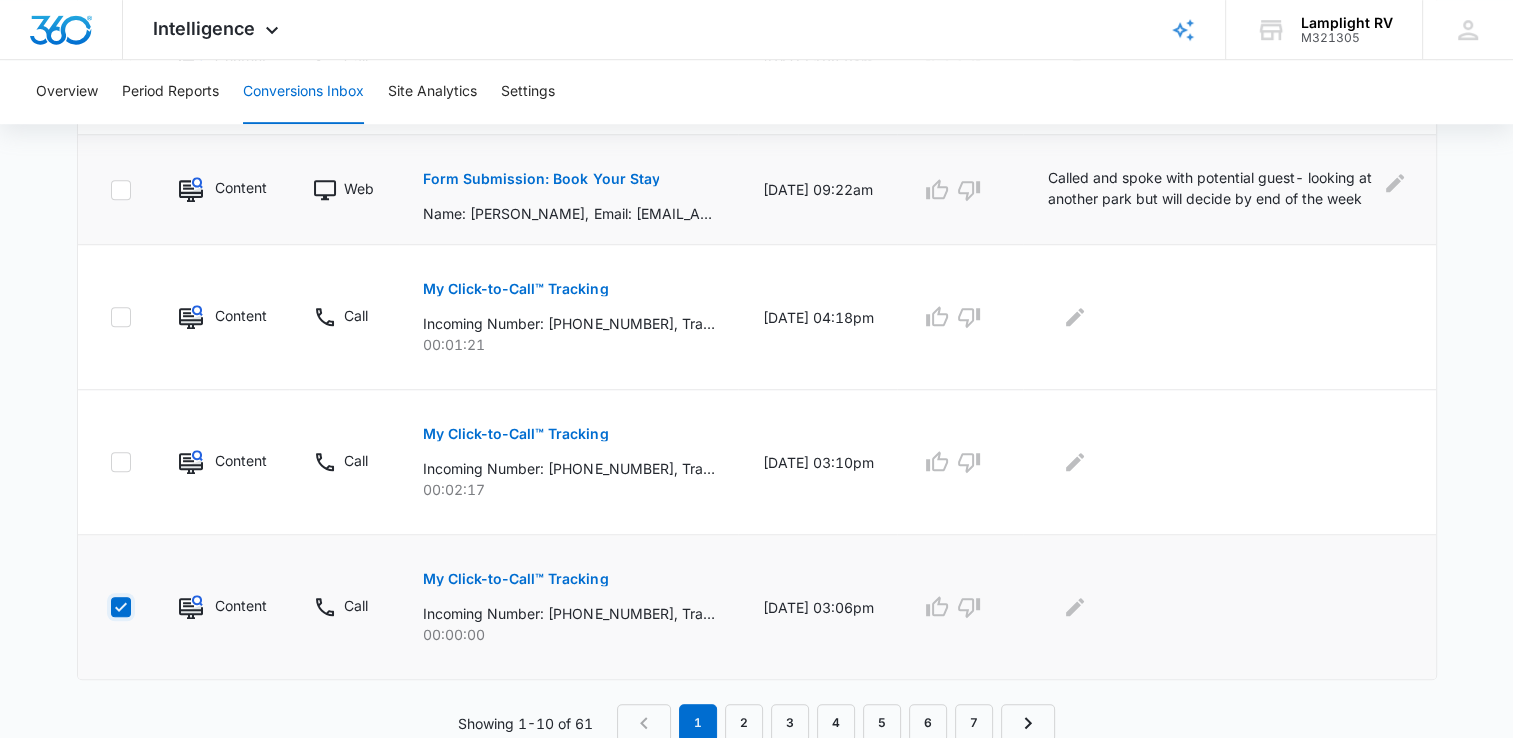 click at bounding box center (110, 607) 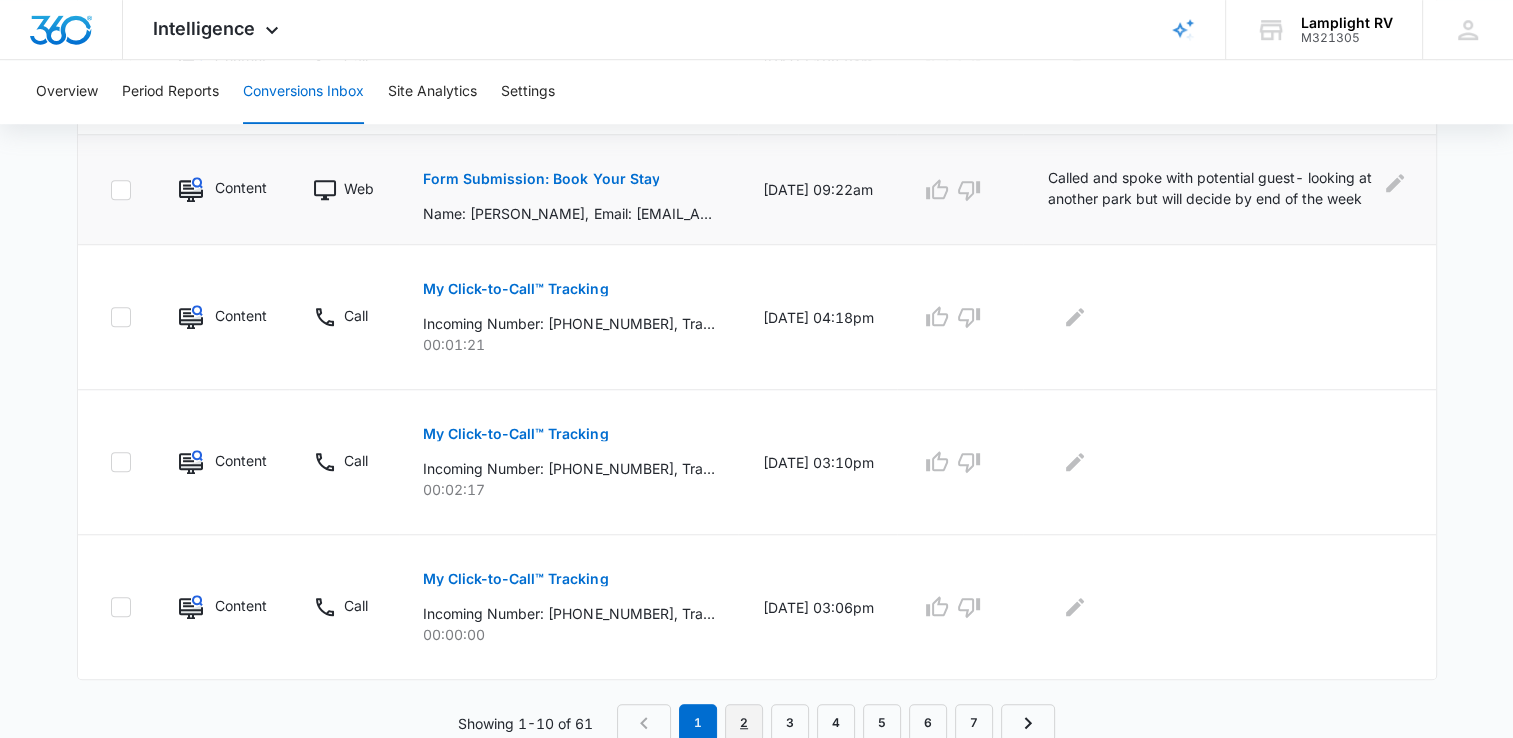 click on "2" at bounding box center (744, 723) 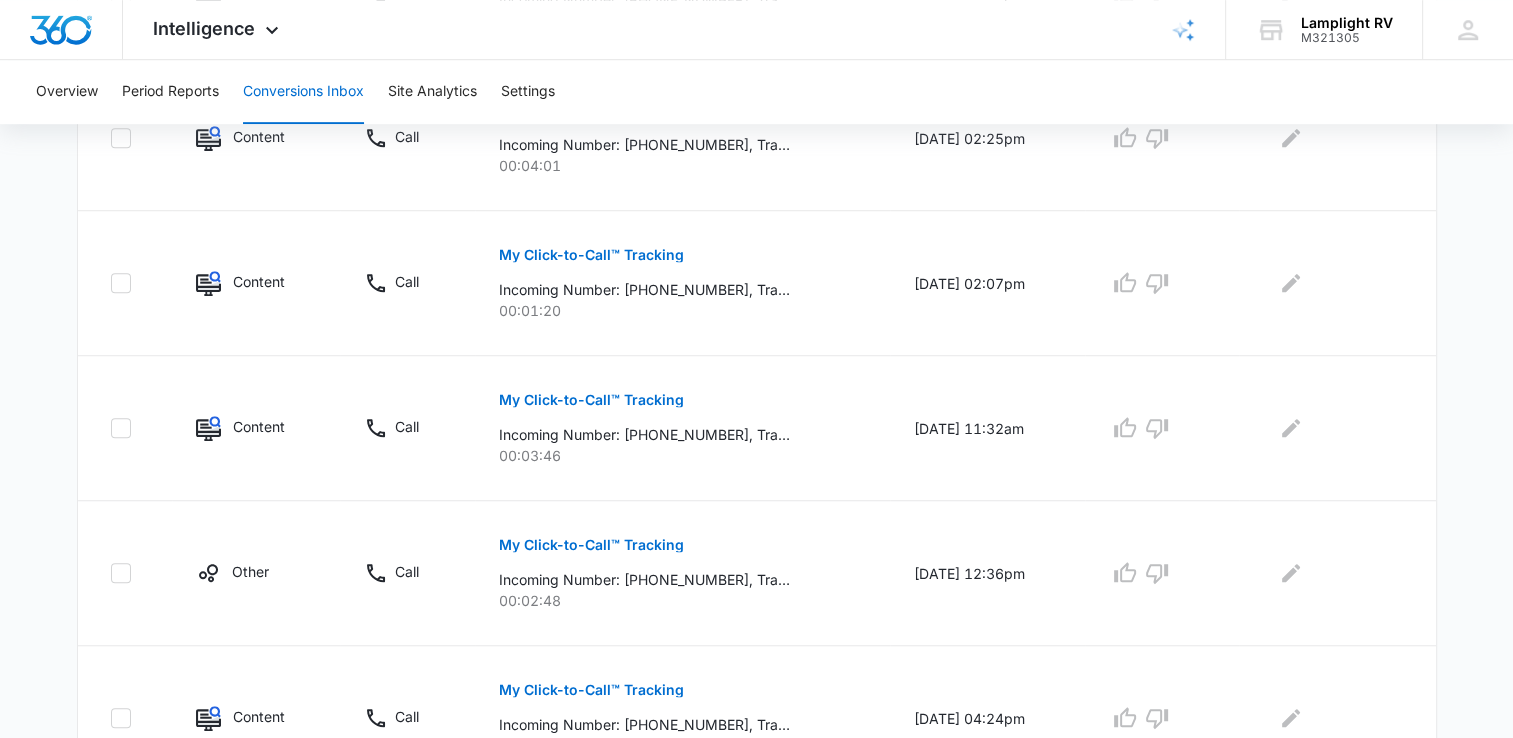 scroll, scrollTop: 1400, scrollLeft: 0, axis: vertical 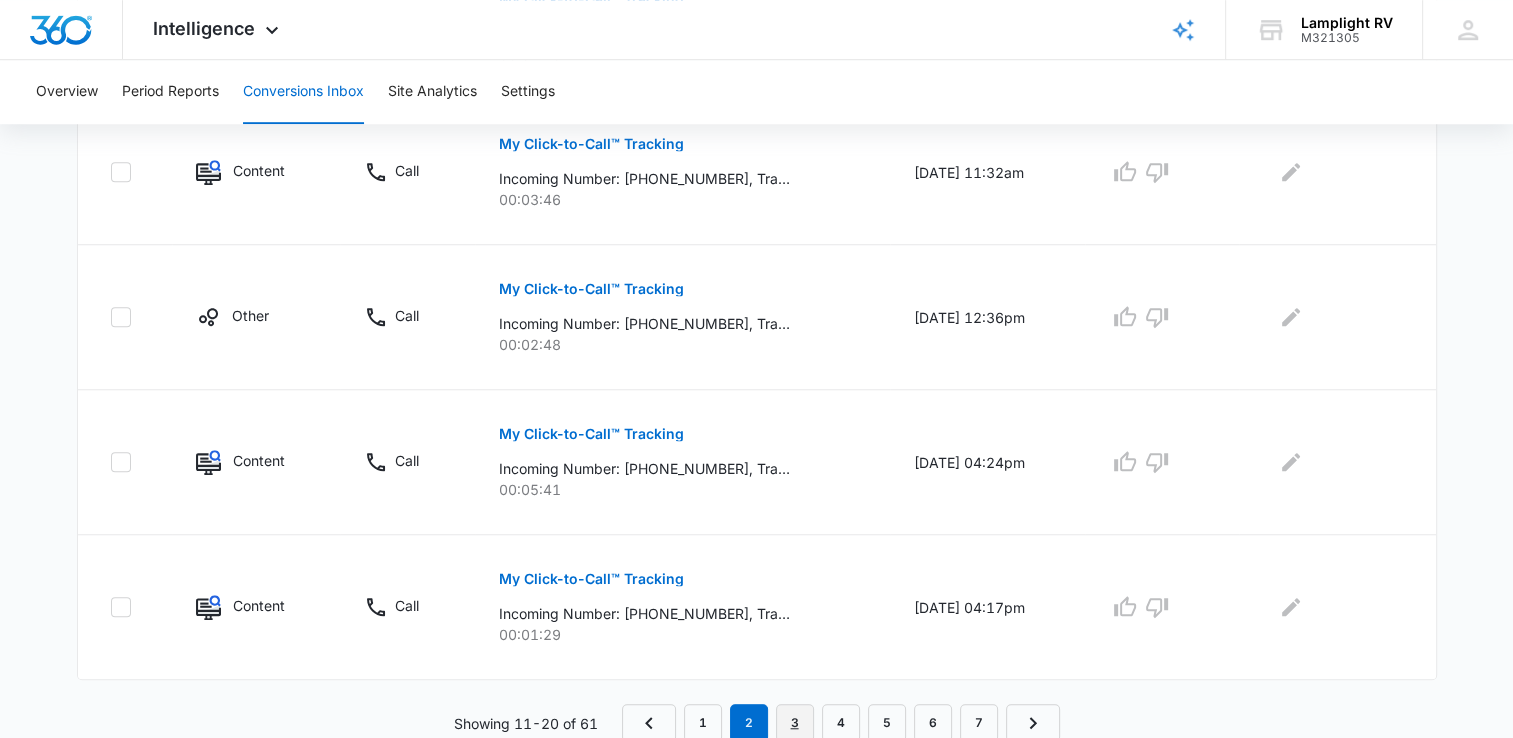 click on "3" at bounding box center [795, 723] 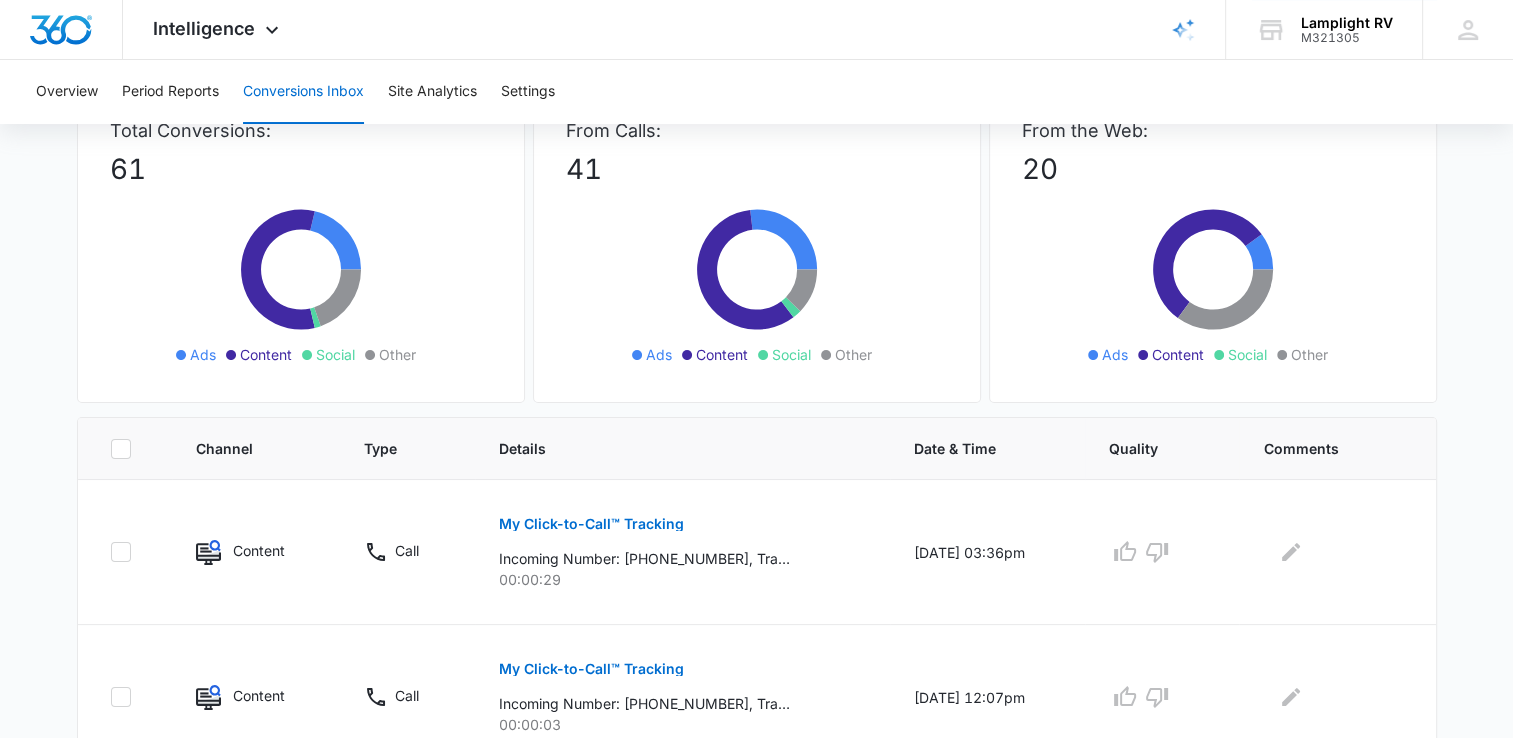 scroll, scrollTop: 0, scrollLeft: 0, axis: both 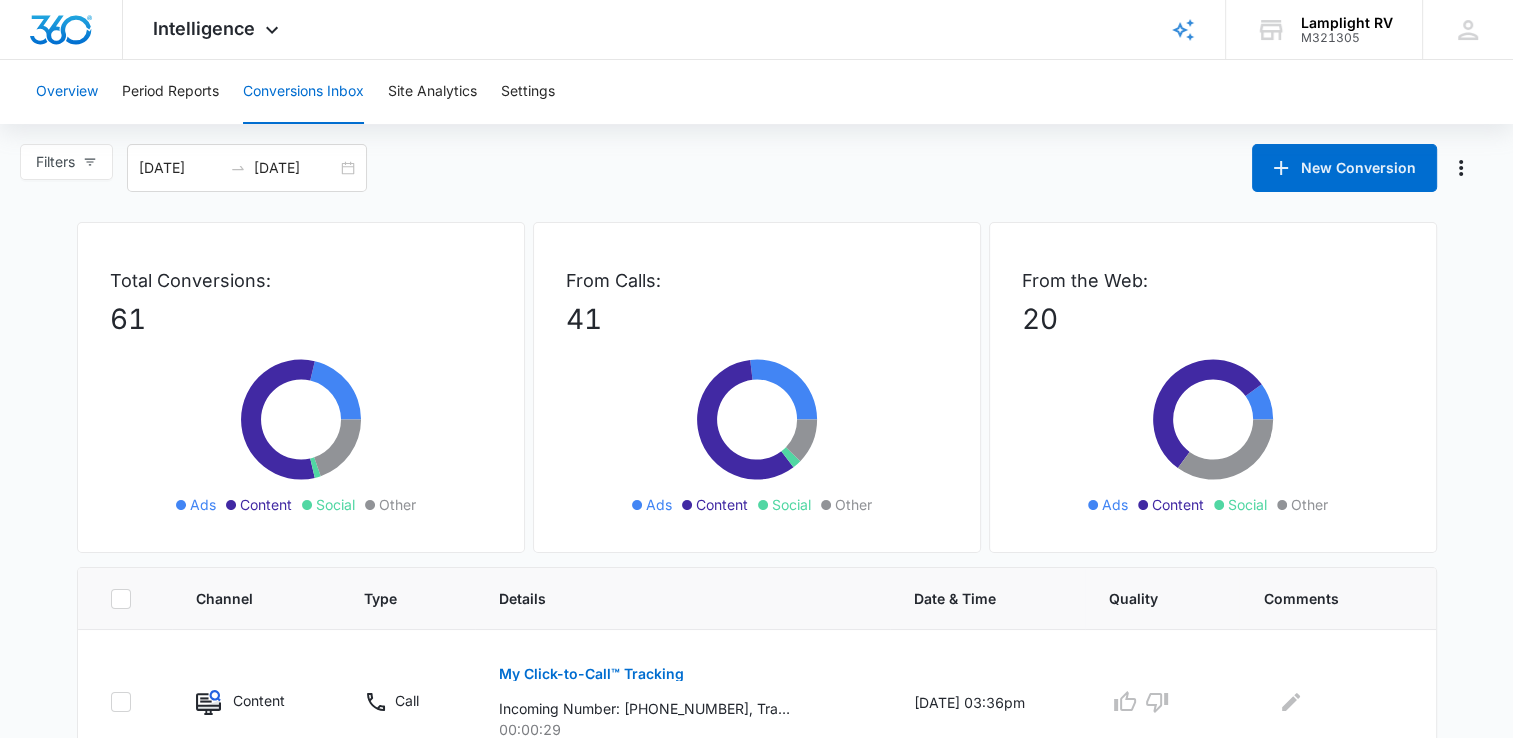 click on "Overview" at bounding box center [67, 92] 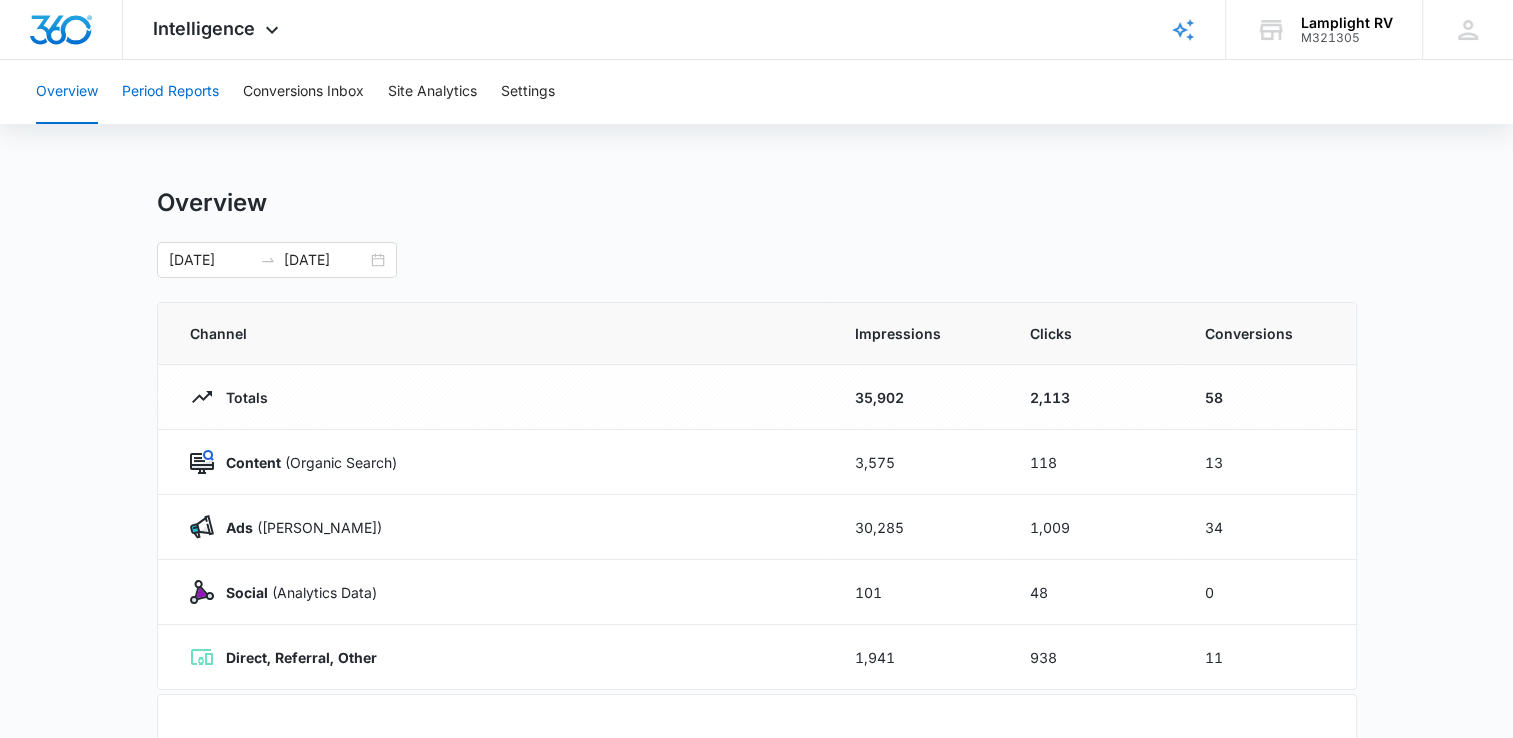 click on "Period Reports" at bounding box center [170, 92] 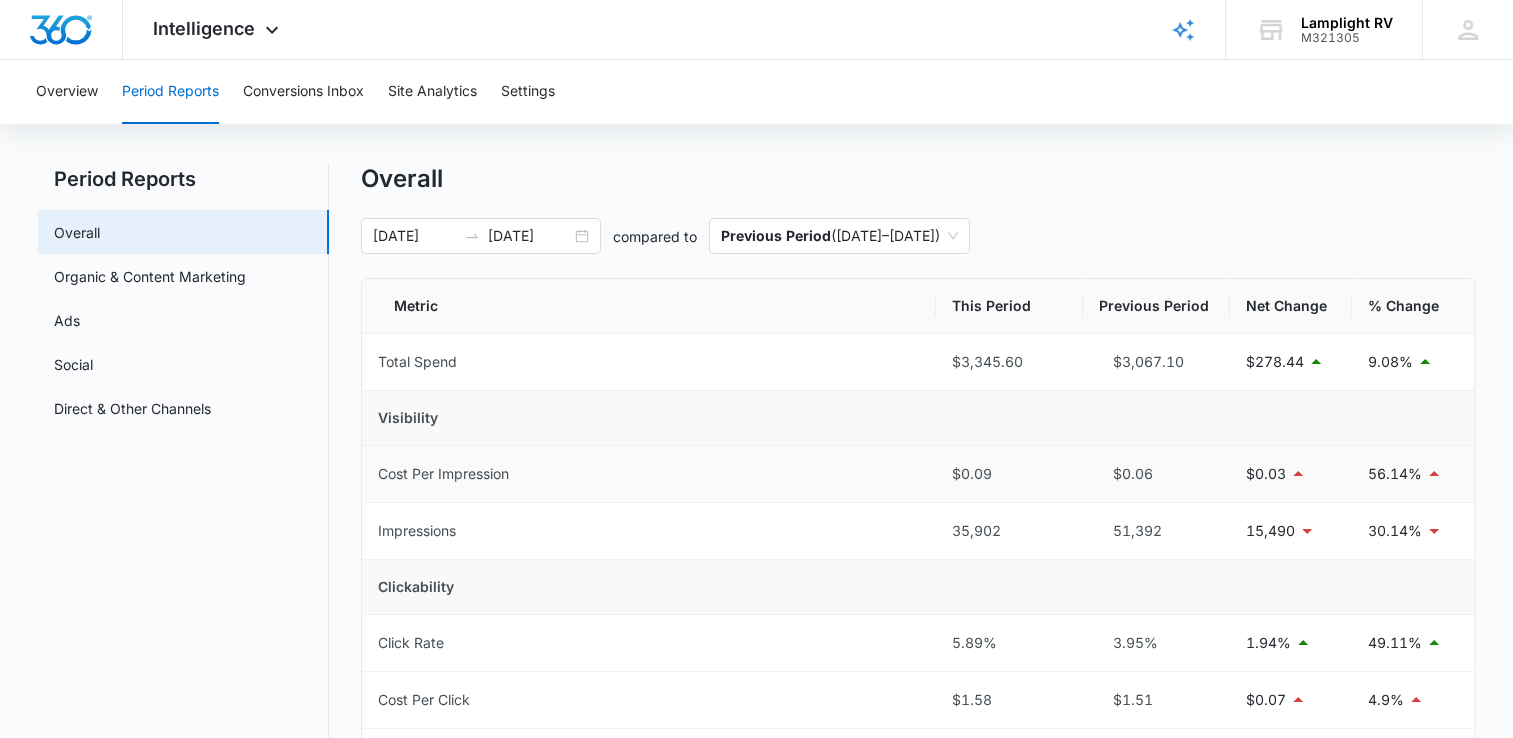 scroll, scrollTop: 0, scrollLeft: 0, axis: both 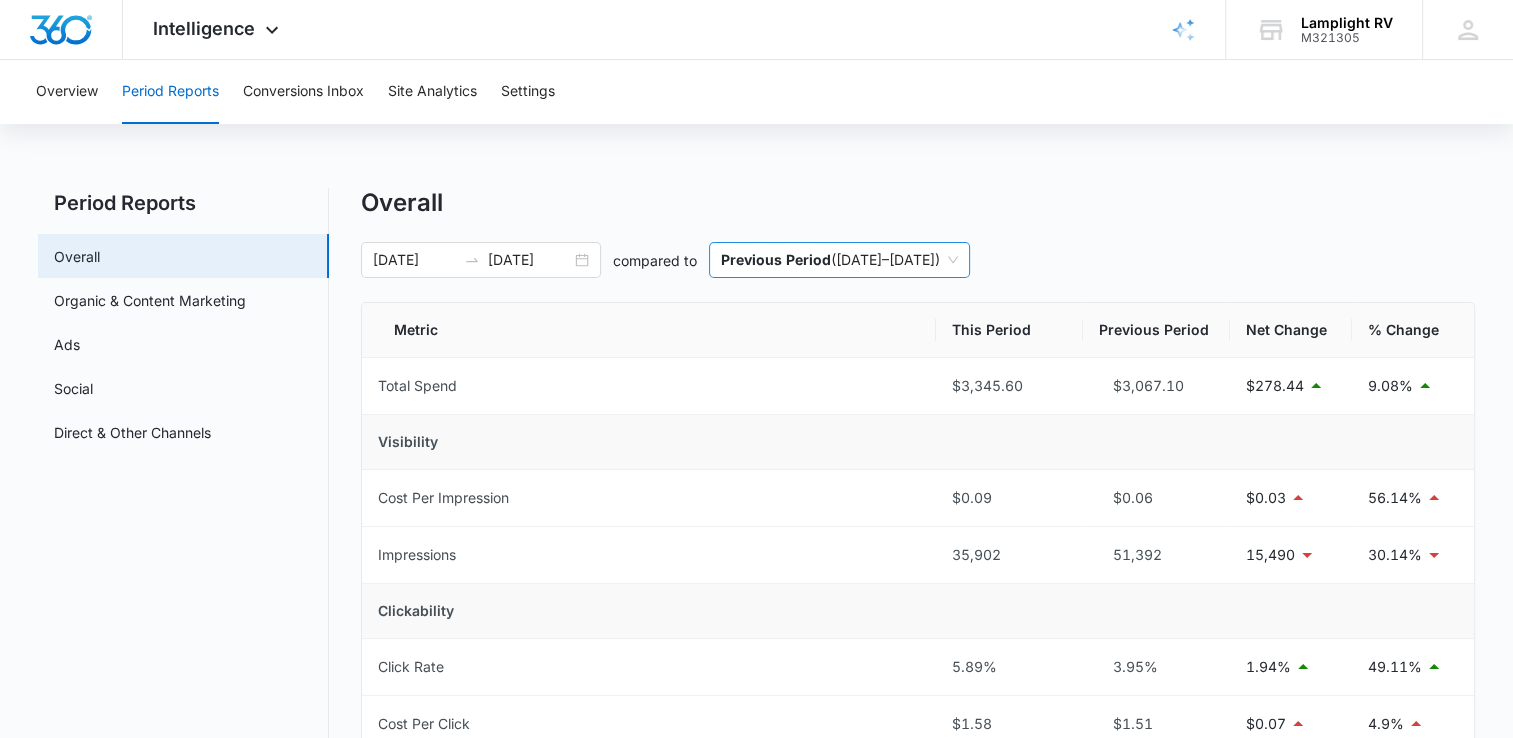 click on "Previous Period" at bounding box center (776, 259) 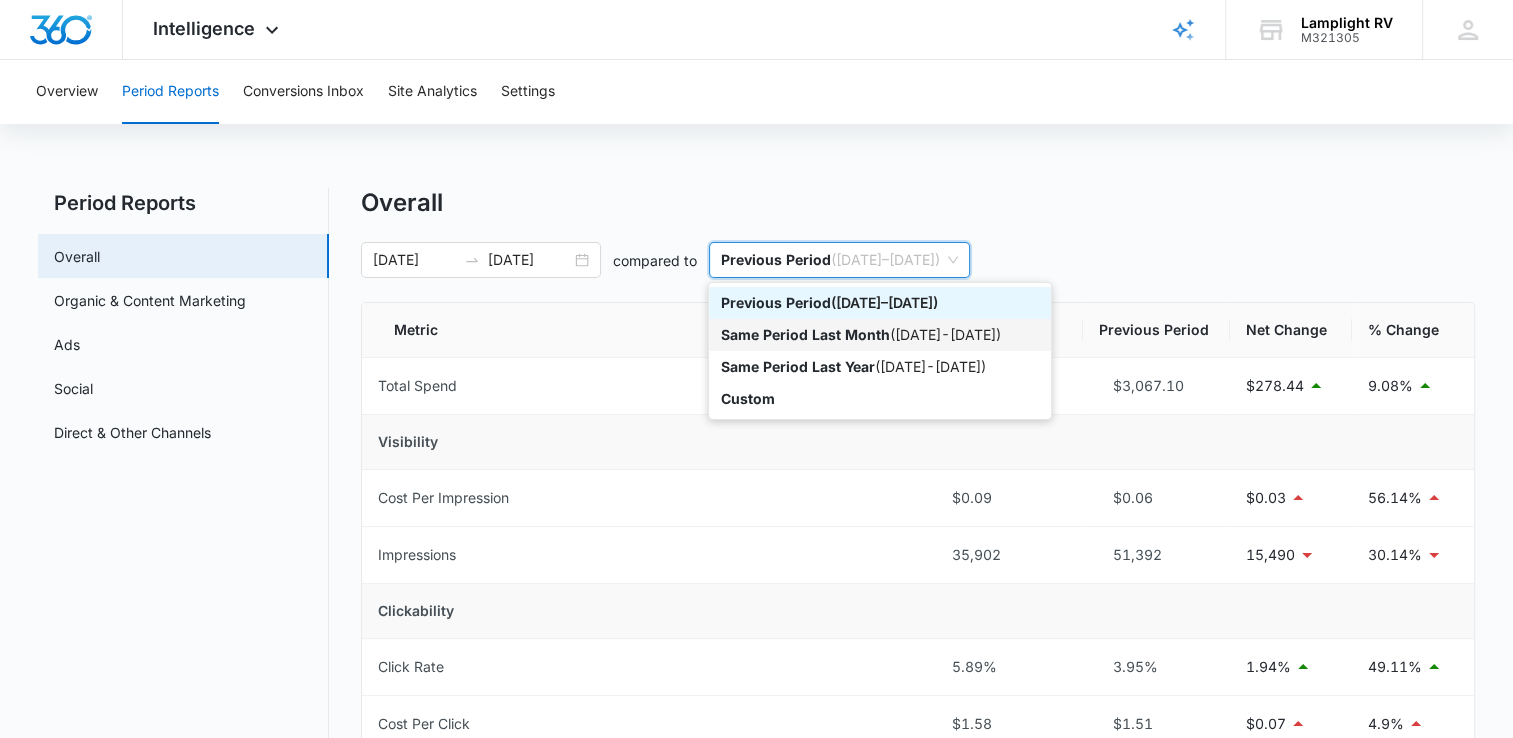 click on "Same Period Last Month" at bounding box center (805, 334) 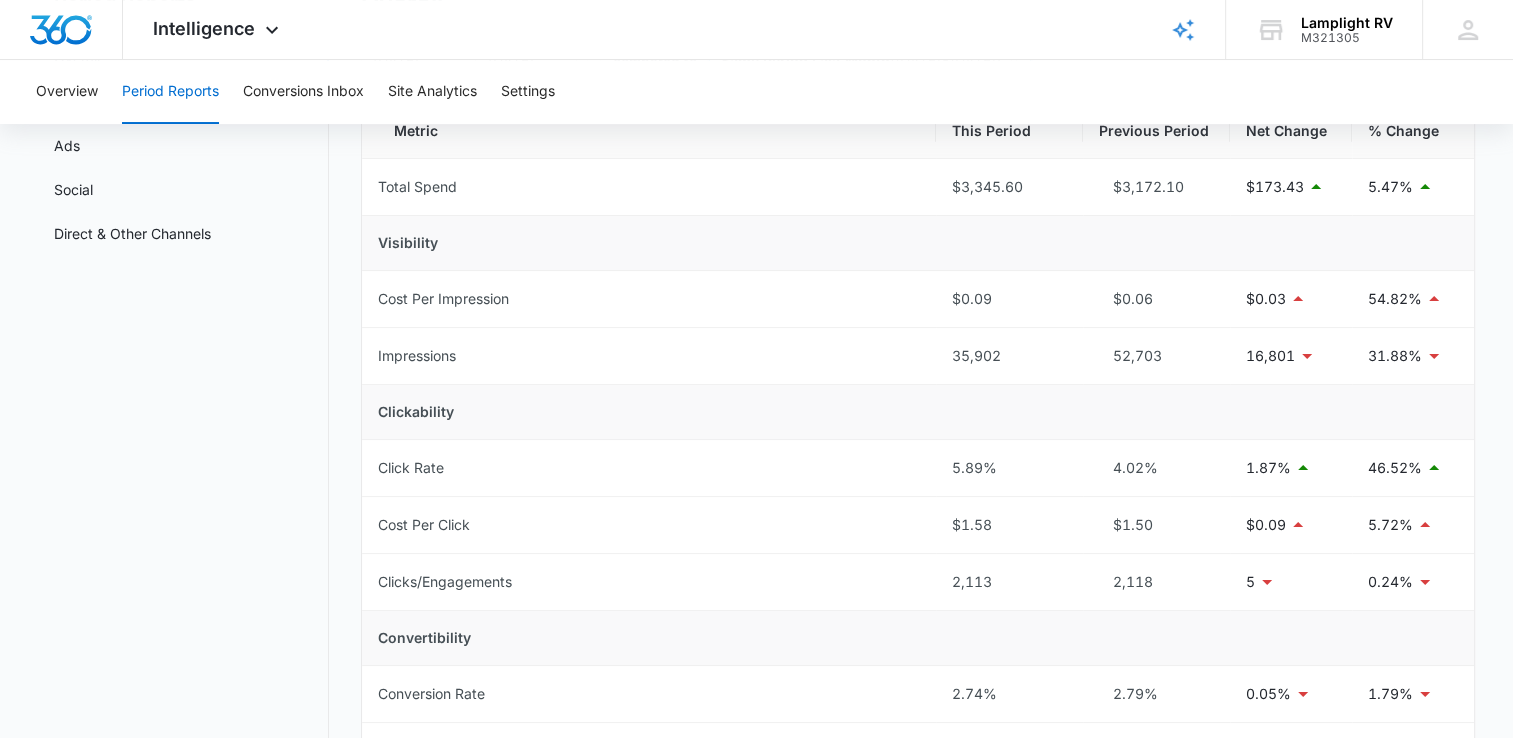 scroll, scrollTop: 58, scrollLeft: 0, axis: vertical 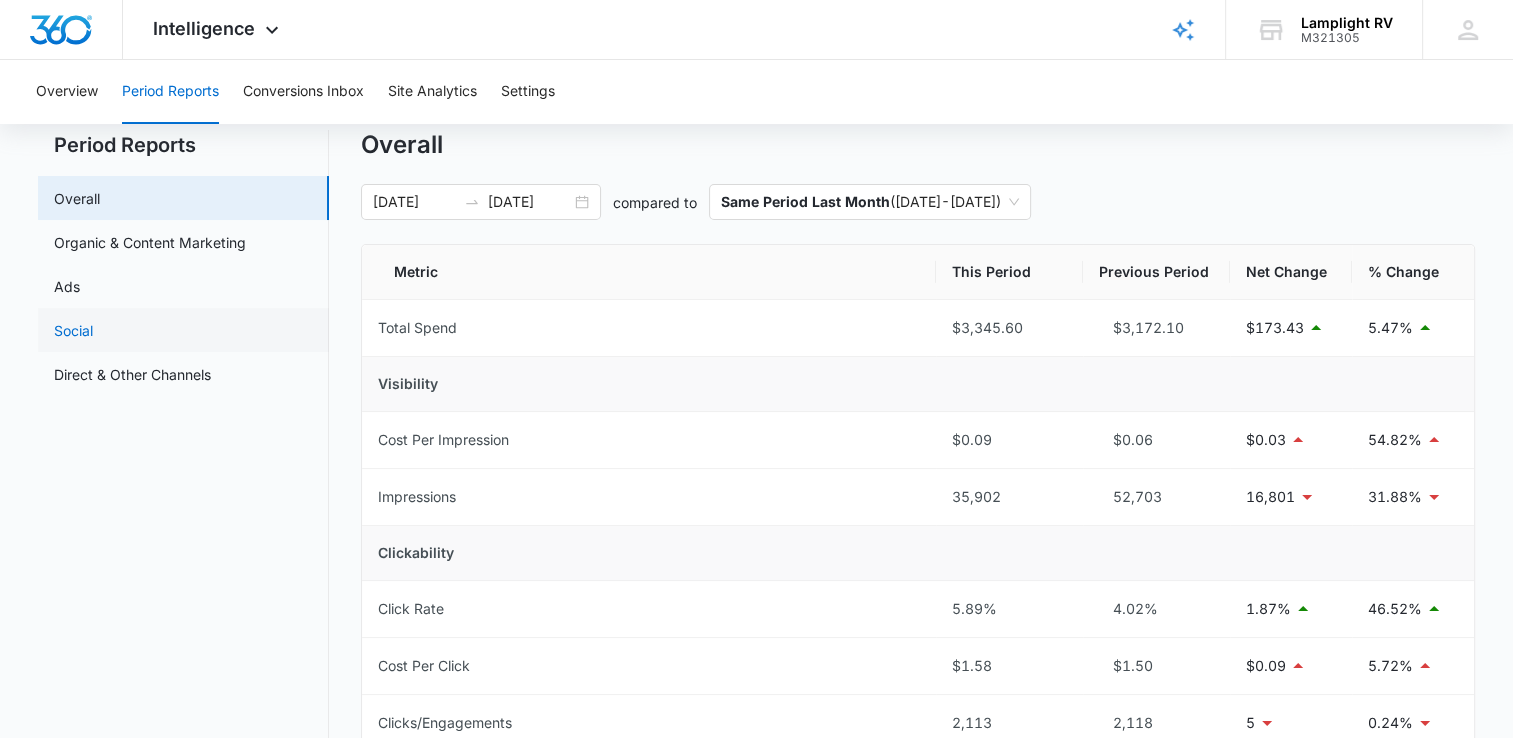 click on "Social" at bounding box center [73, 330] 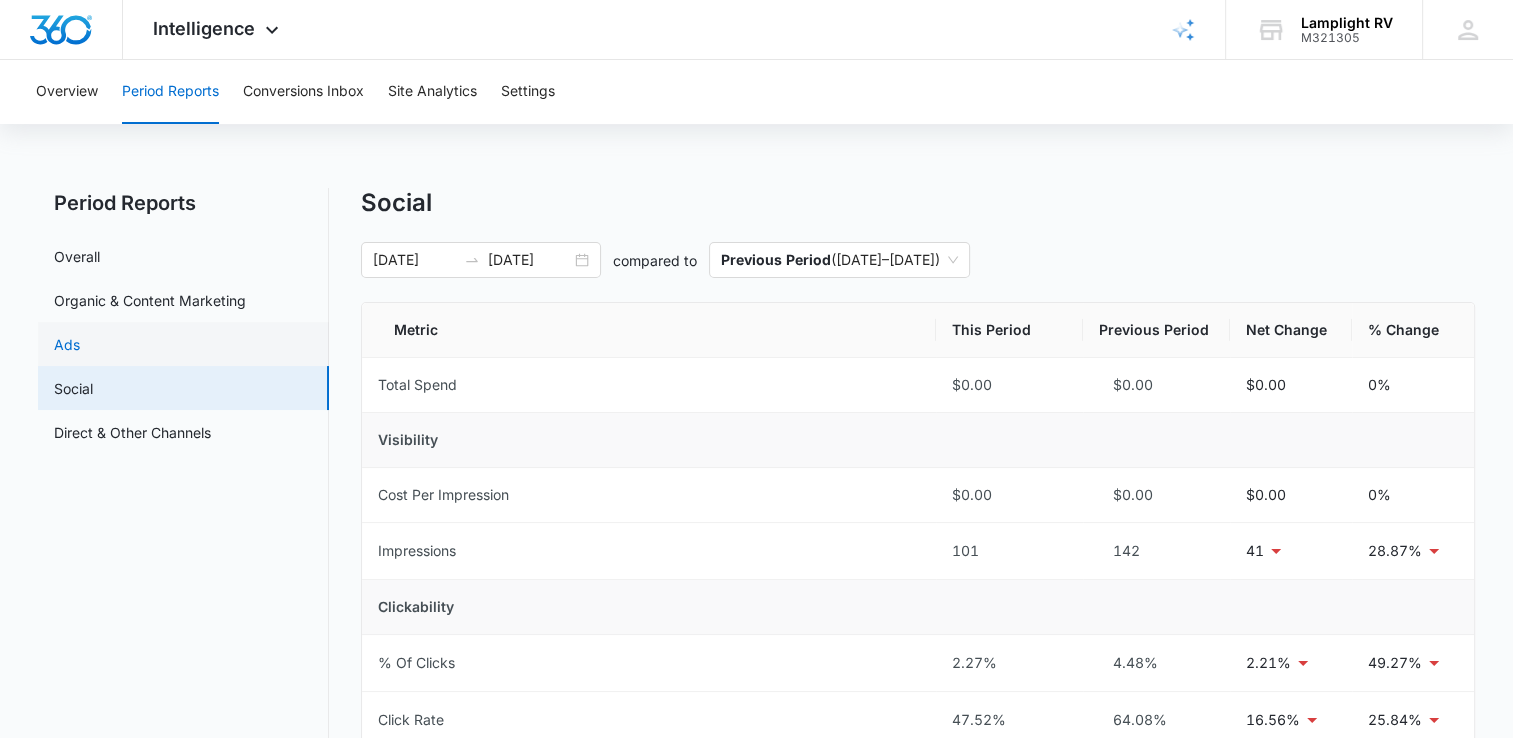 click on "Ads" at bounding box center [67, 344] 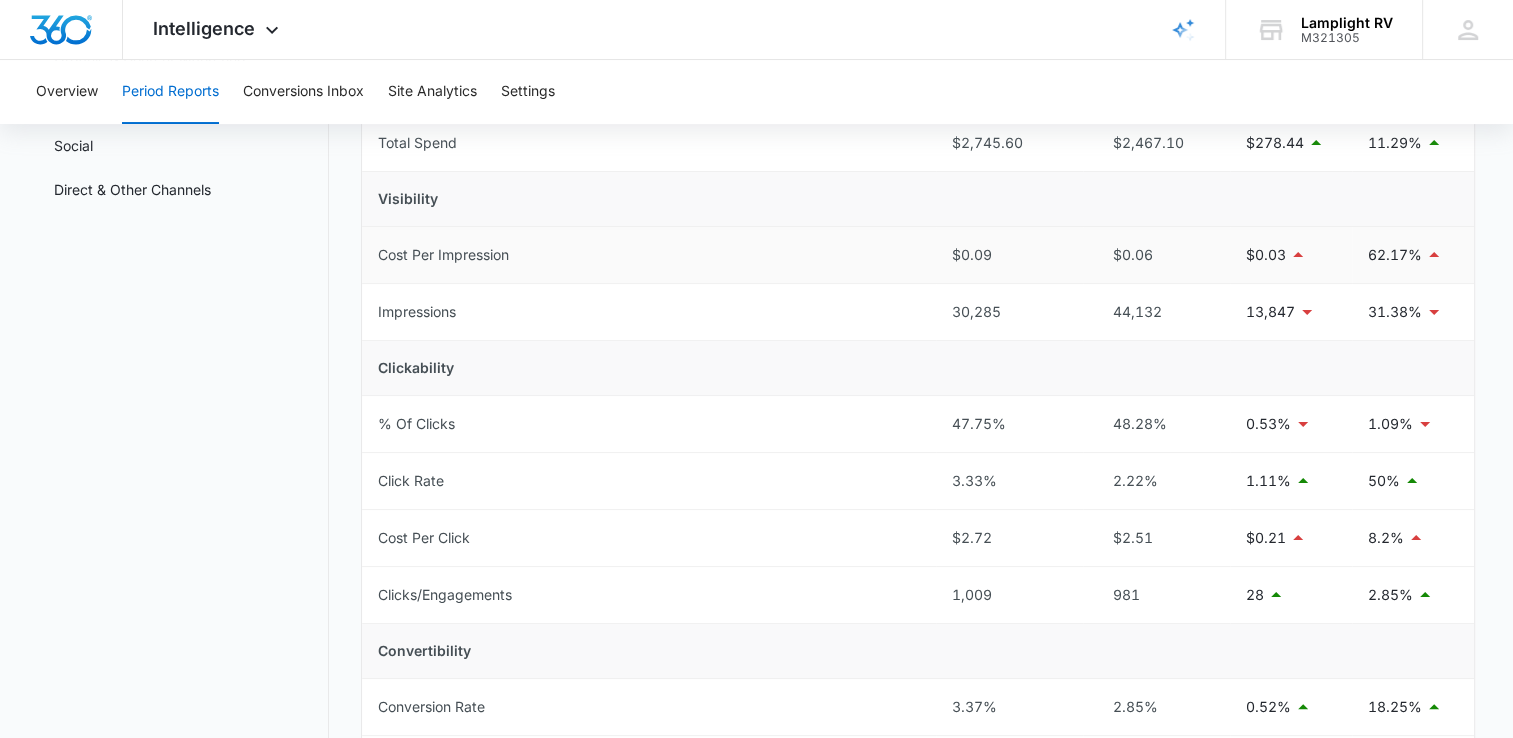 scroll, scrollTop: 0, scrollLeft: 0, axis: both 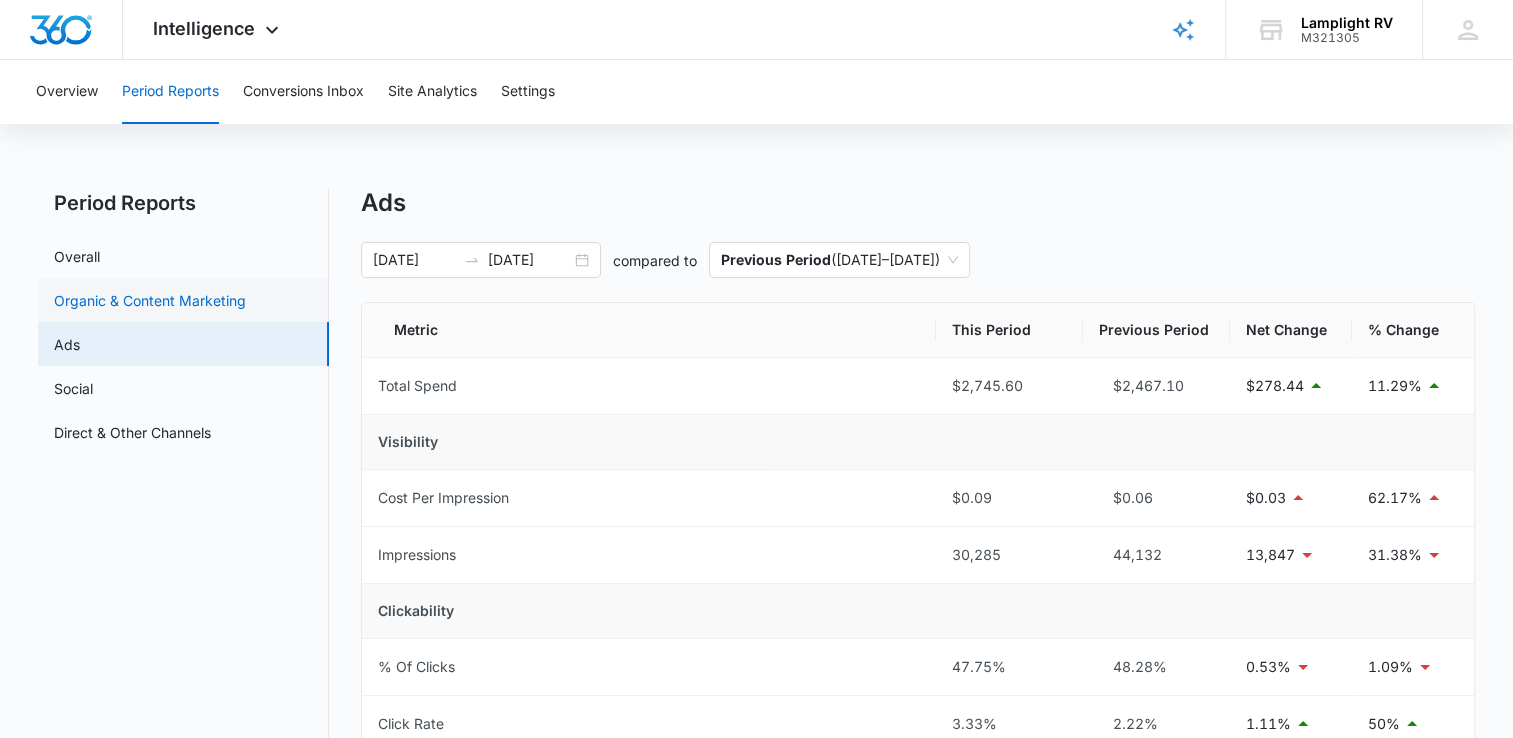 click on "Organic & Content Marketing" at bounding box center (150, 300) 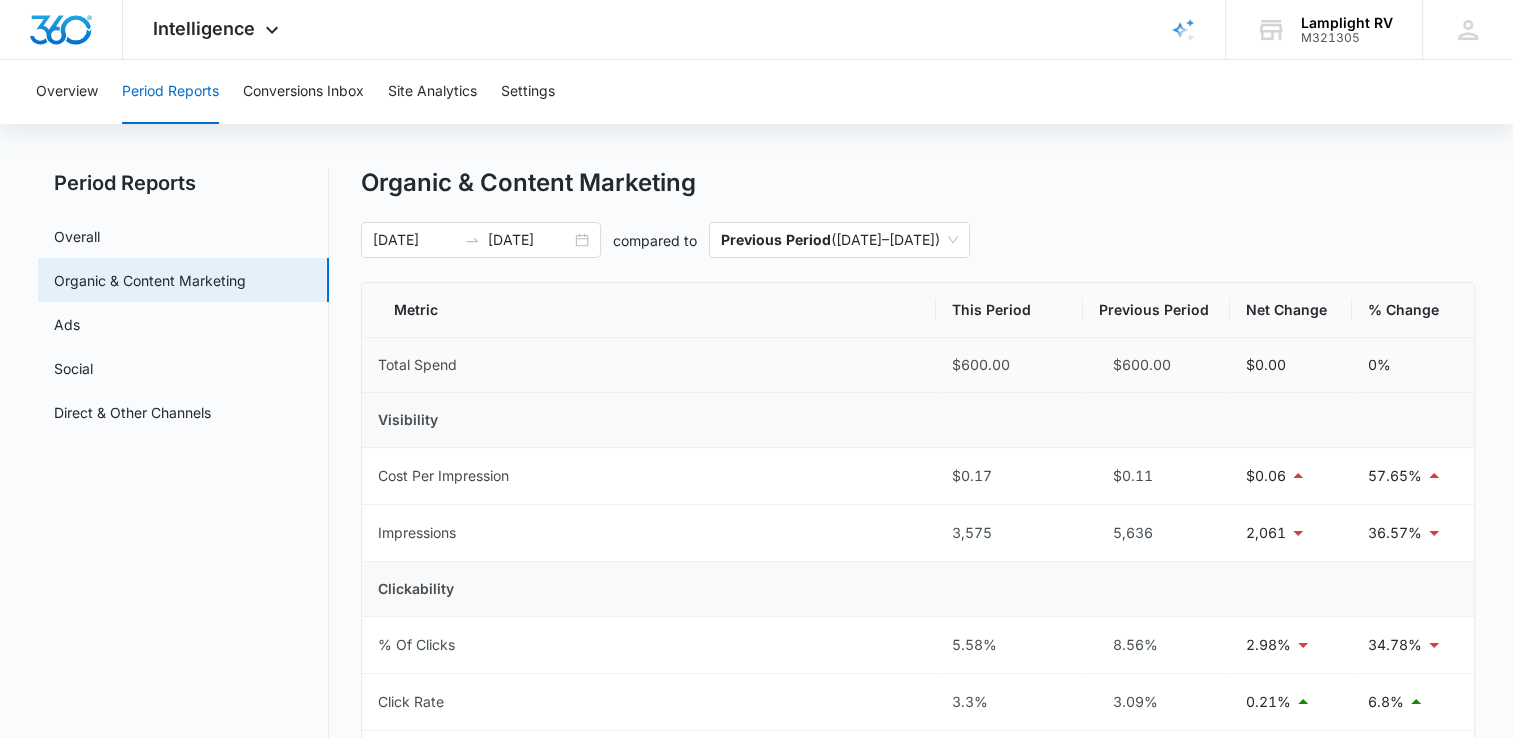 scroll, scrollTop: 0, scrollLeft: 0, axis: both 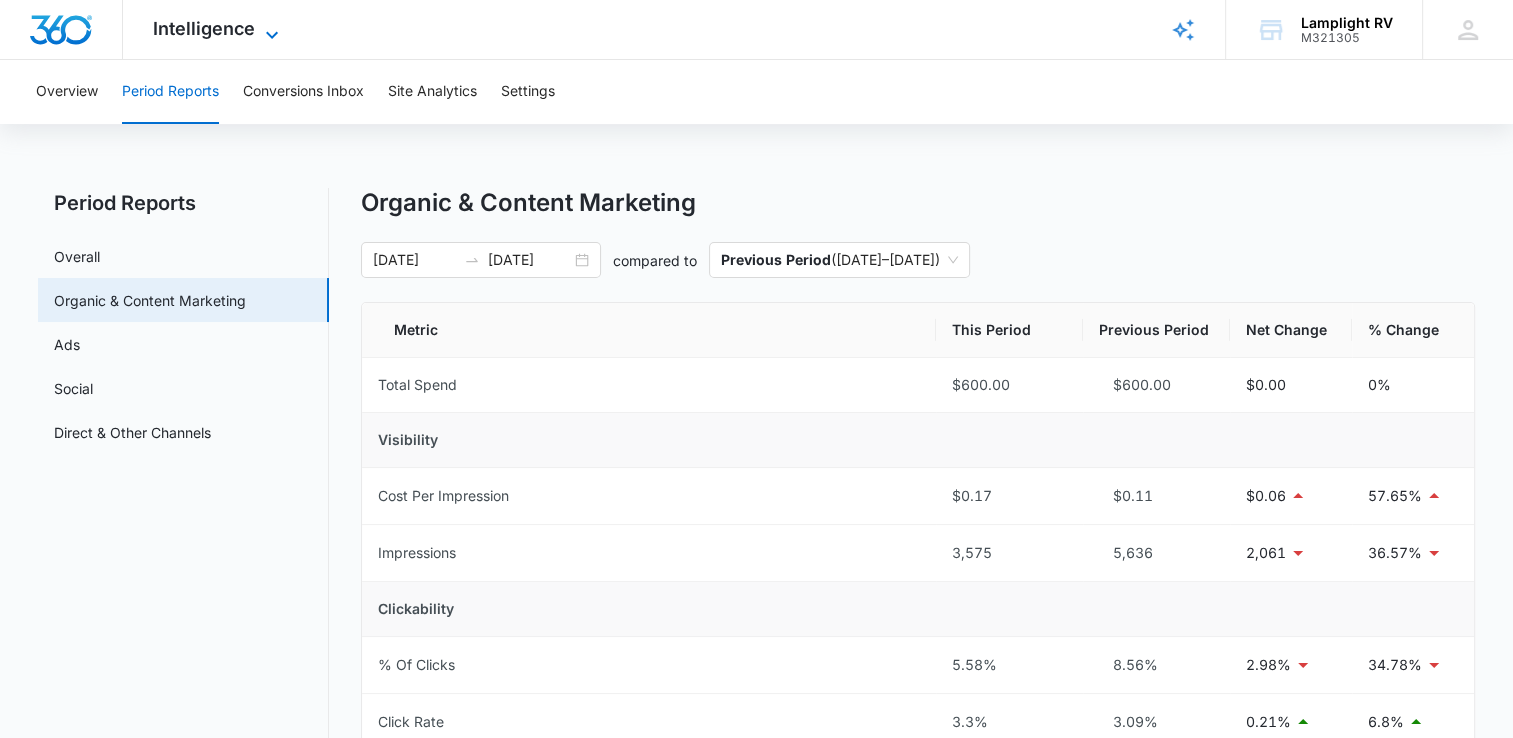 click on "Intelligence" at bounding box center [204, 28] 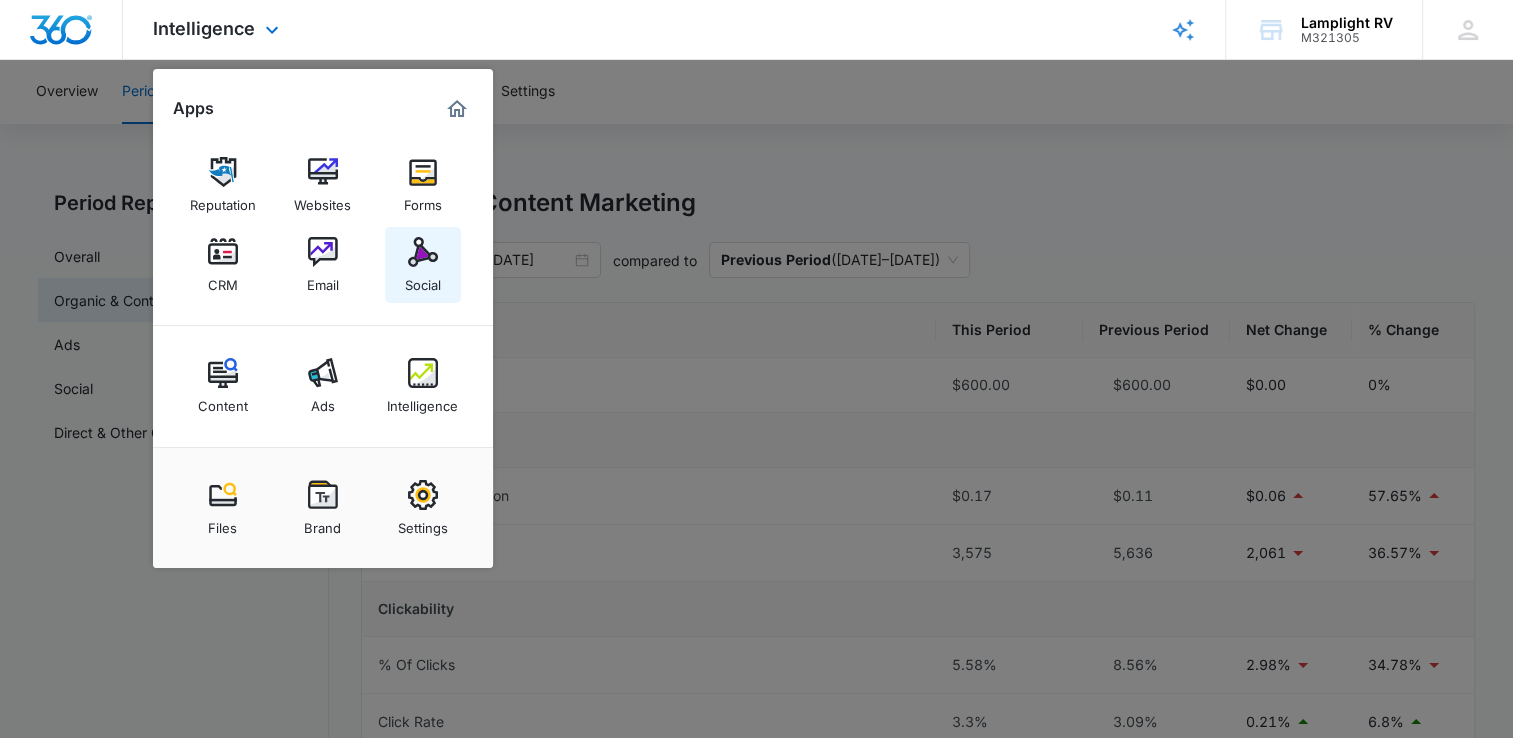 click on "Social" at bounding box center (423, 265) 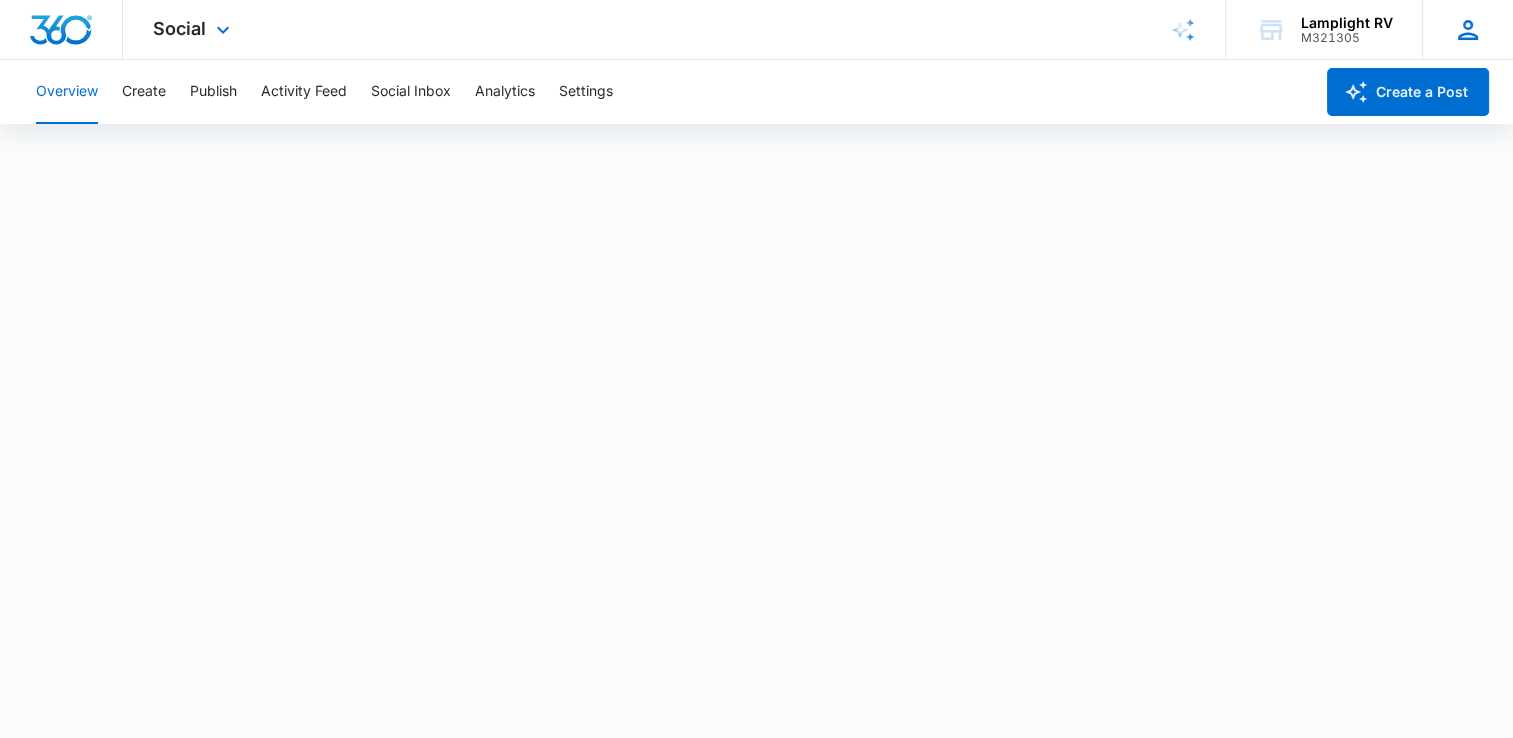 click 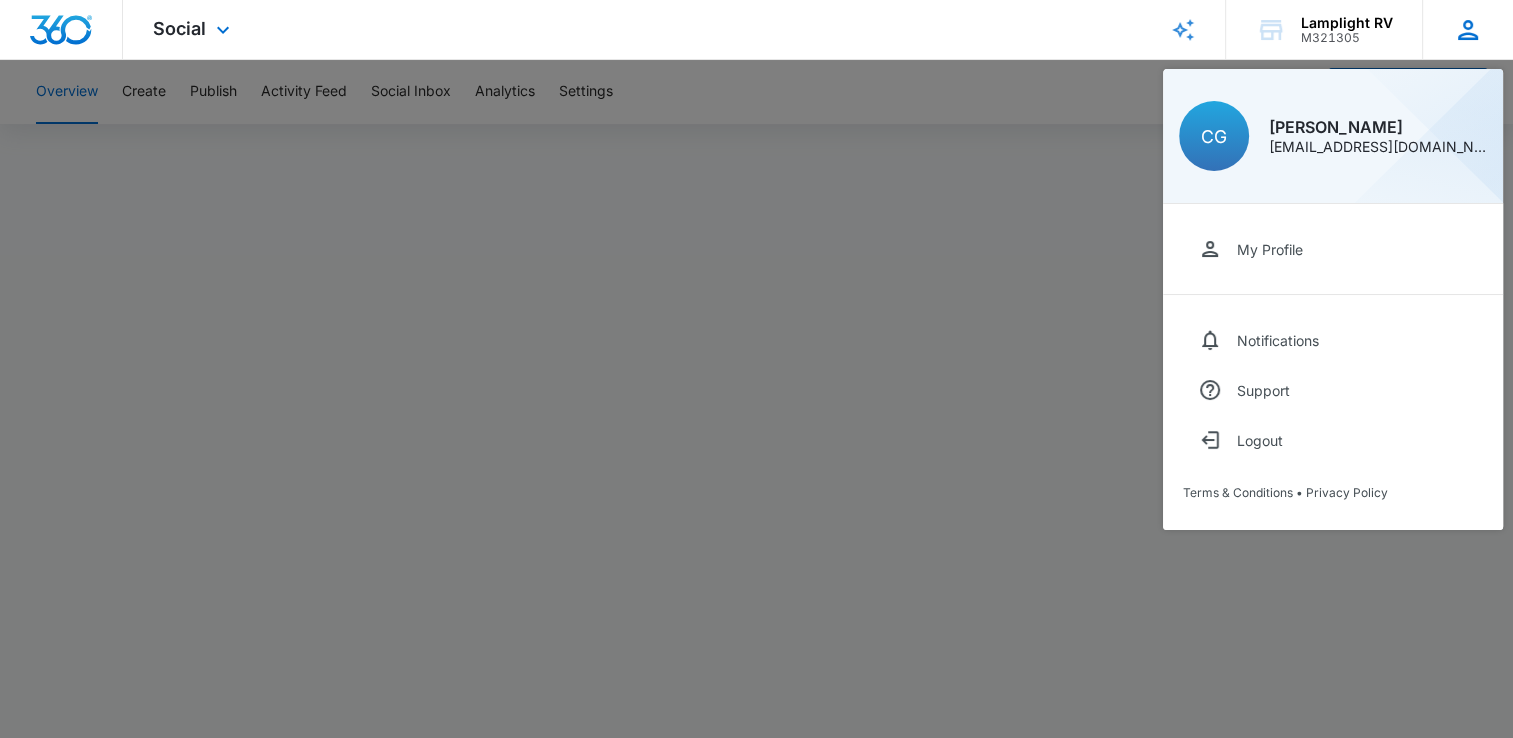 click 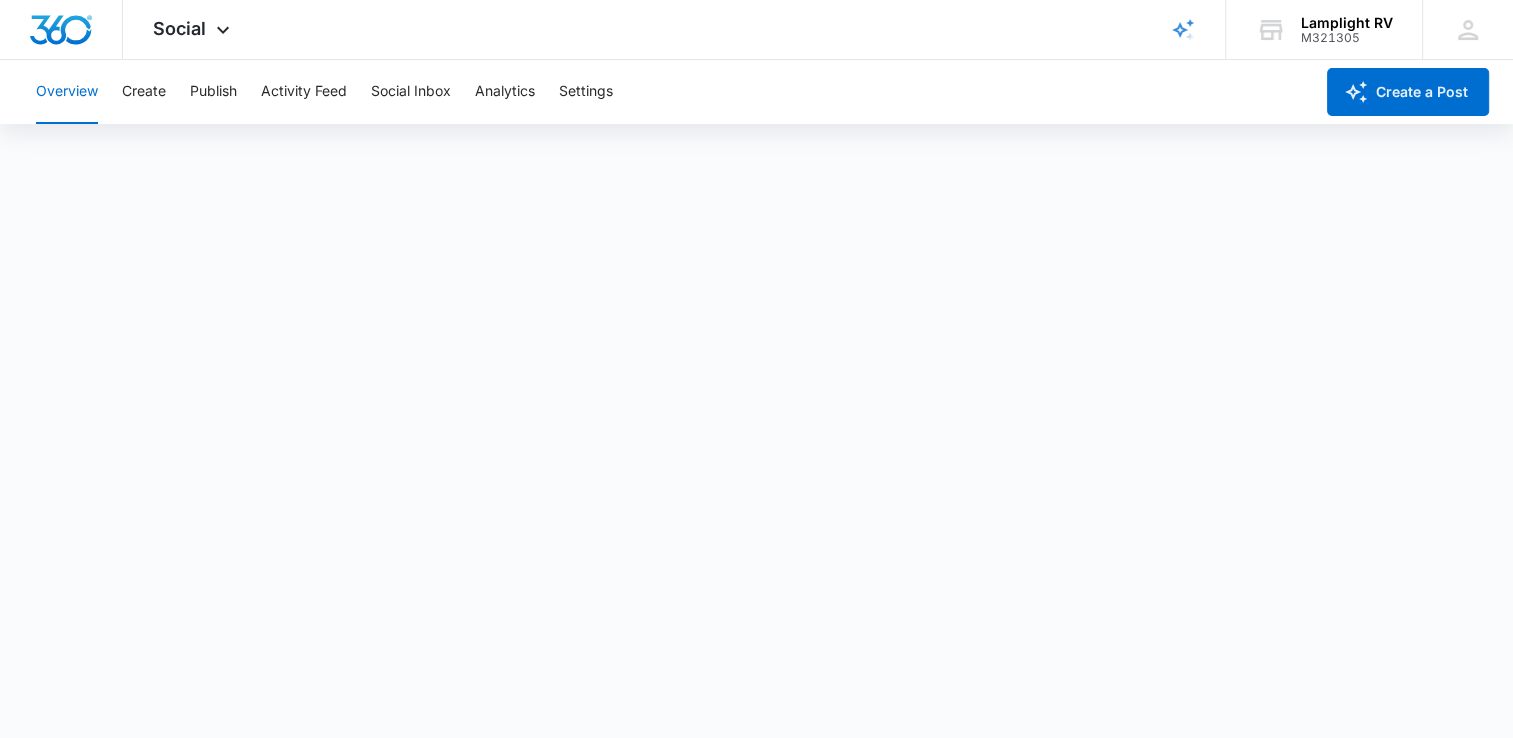 scroll, scrollTop: 5, scrollLeft: 0, axis: vertical 